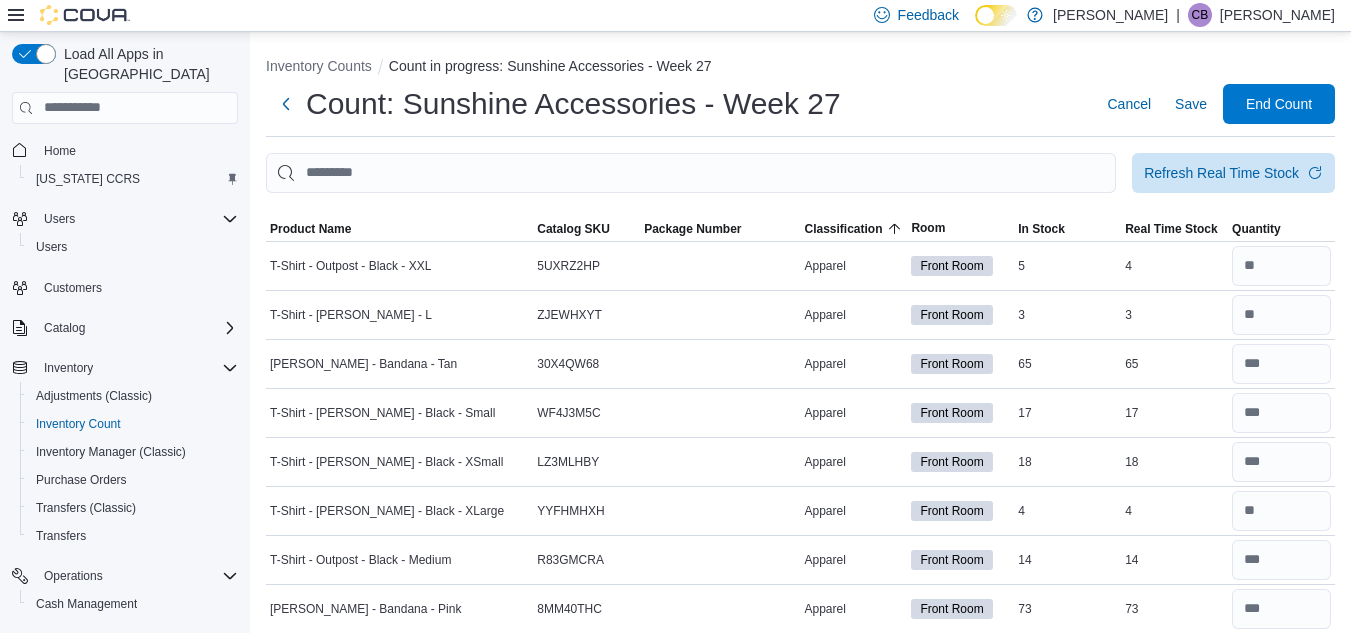 scroll, scrollTop: 0, scrollLeft: 0, axis: both 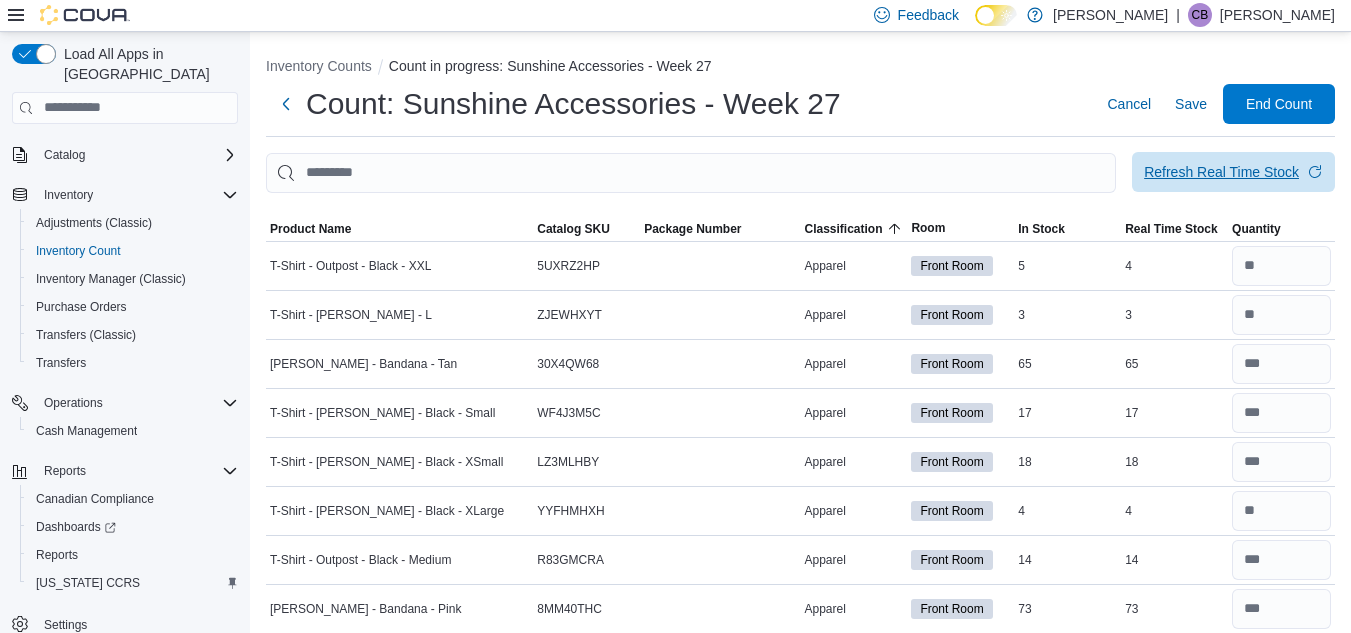 click on "Refresh Real Time Stock" at bounding box center [1221, 172] 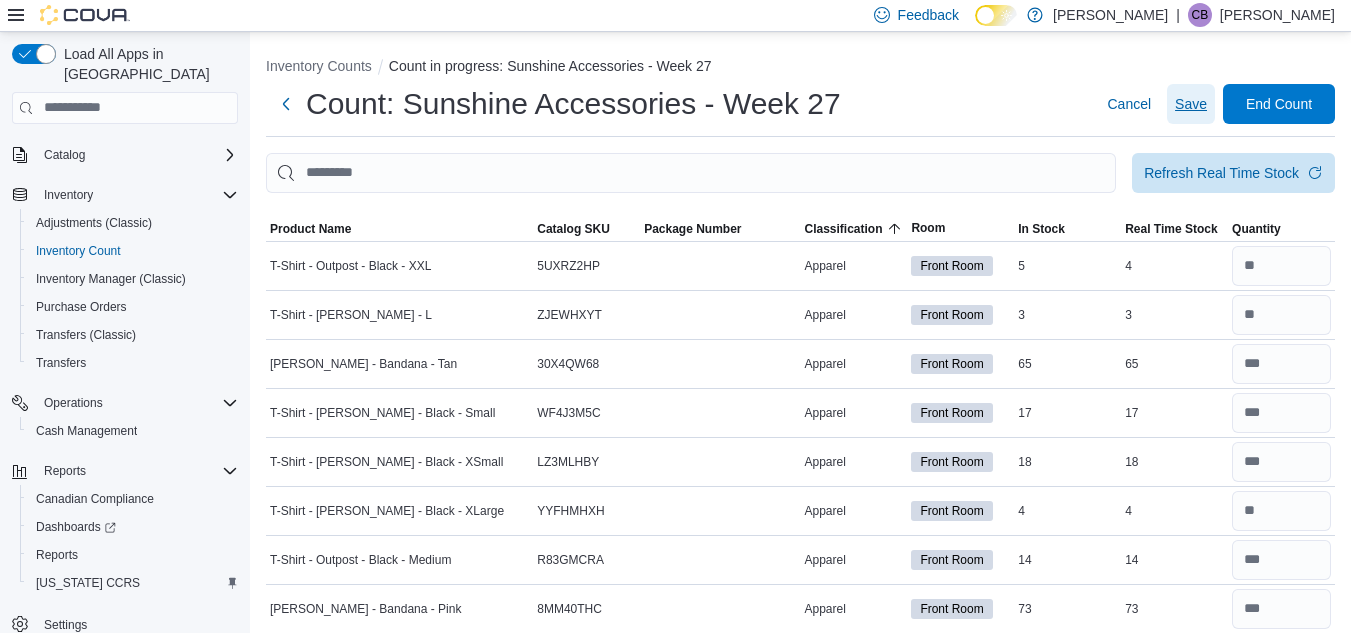 click on "Save" at bounding box center (1191, 104) 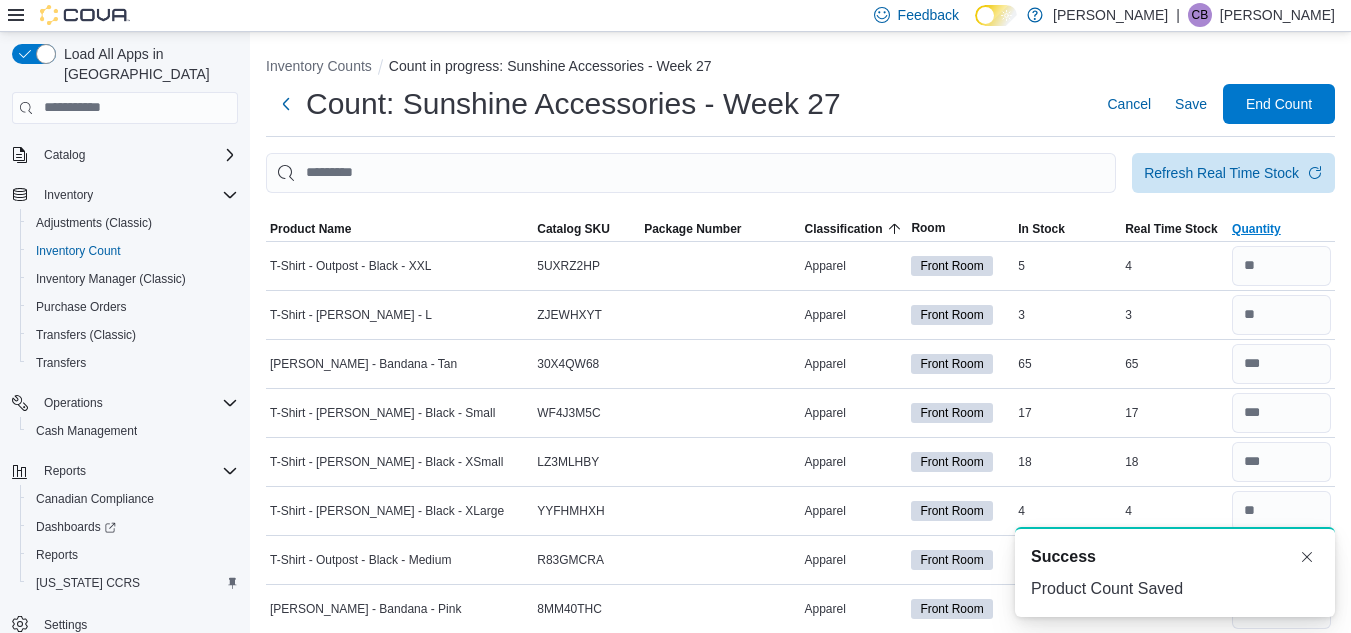 scroll, scrollTop: 0, scrollLeft: 0, axis: both 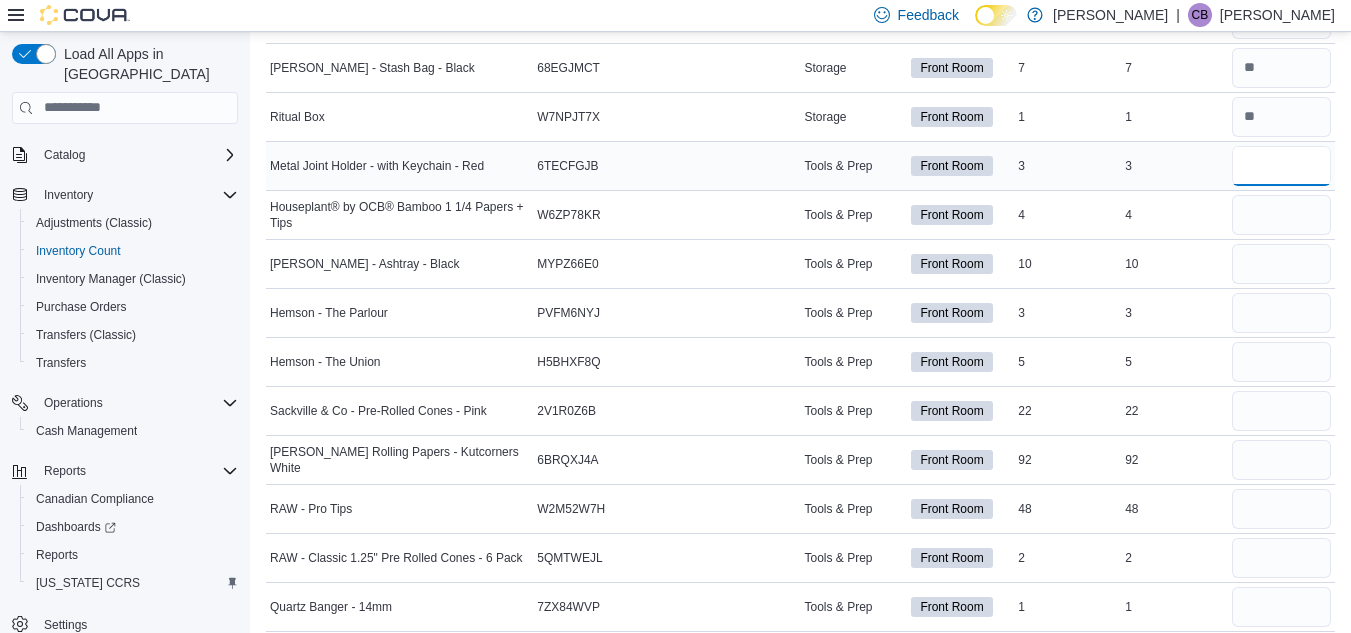 click at bounding box center (1281, 166) 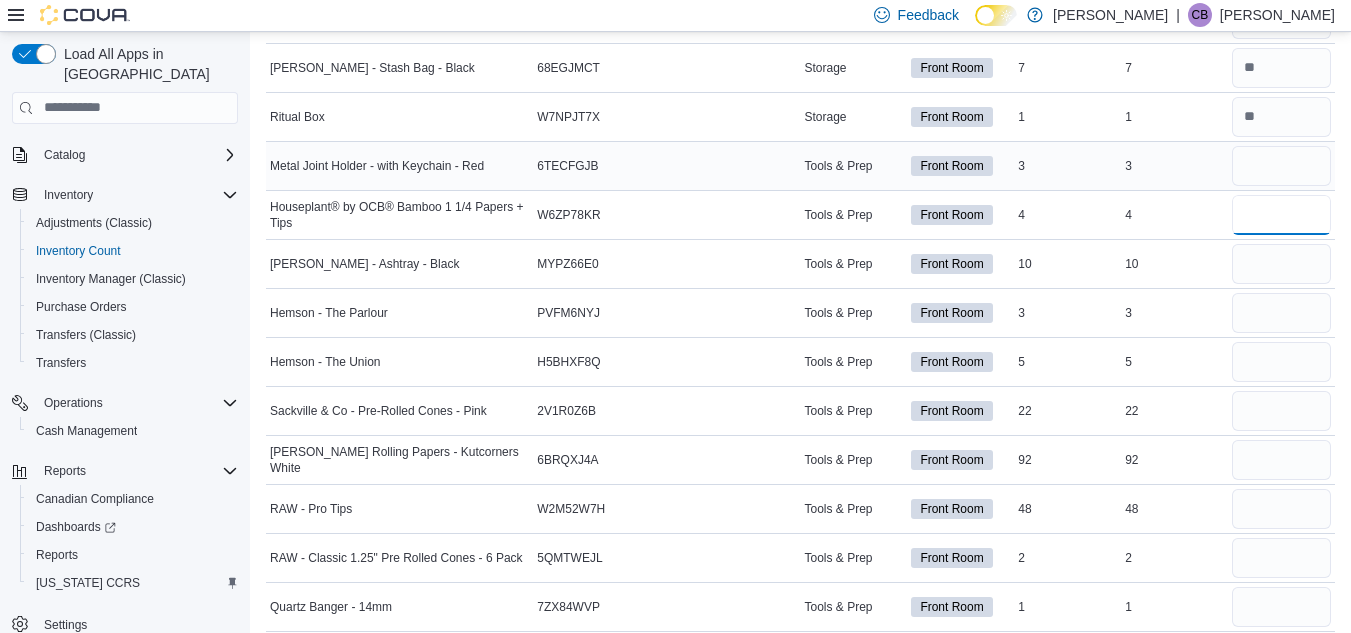type 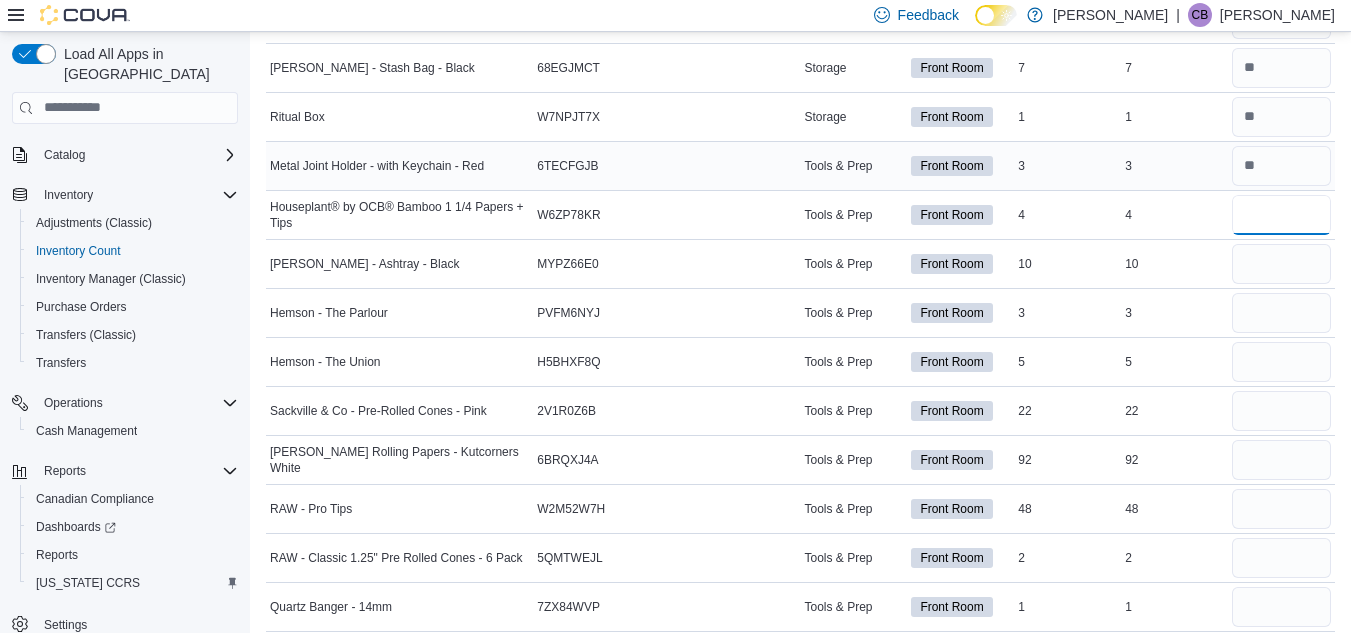 type on "*" 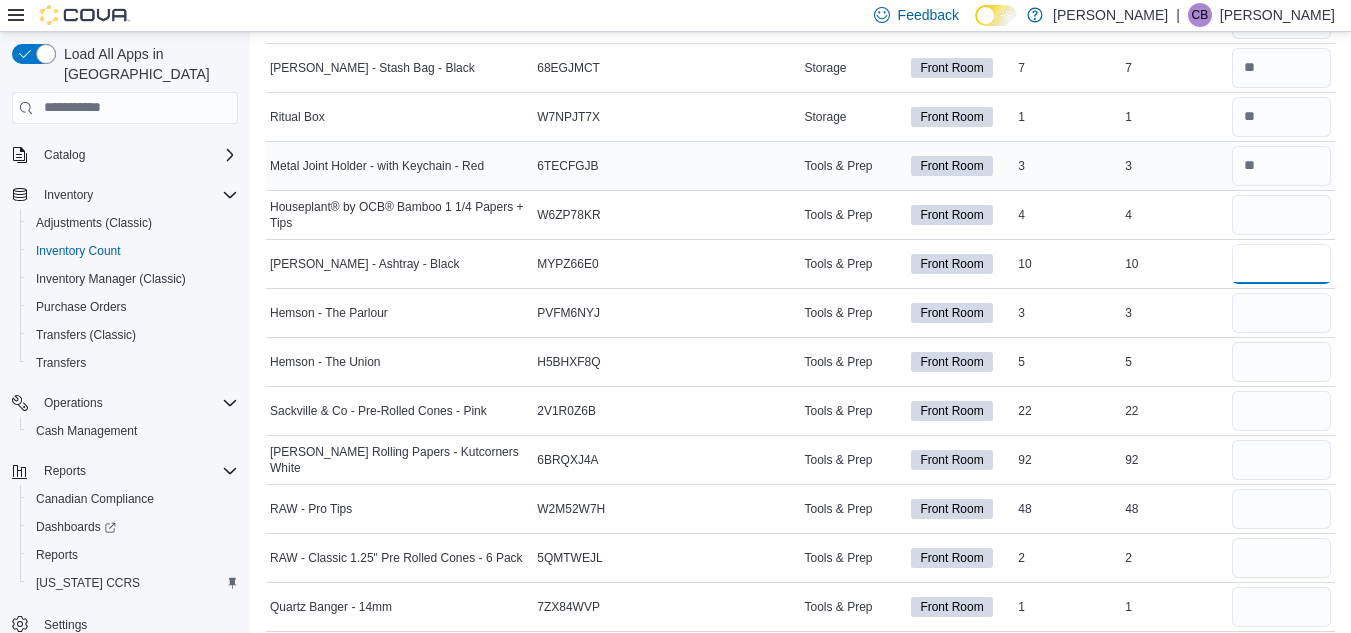 type 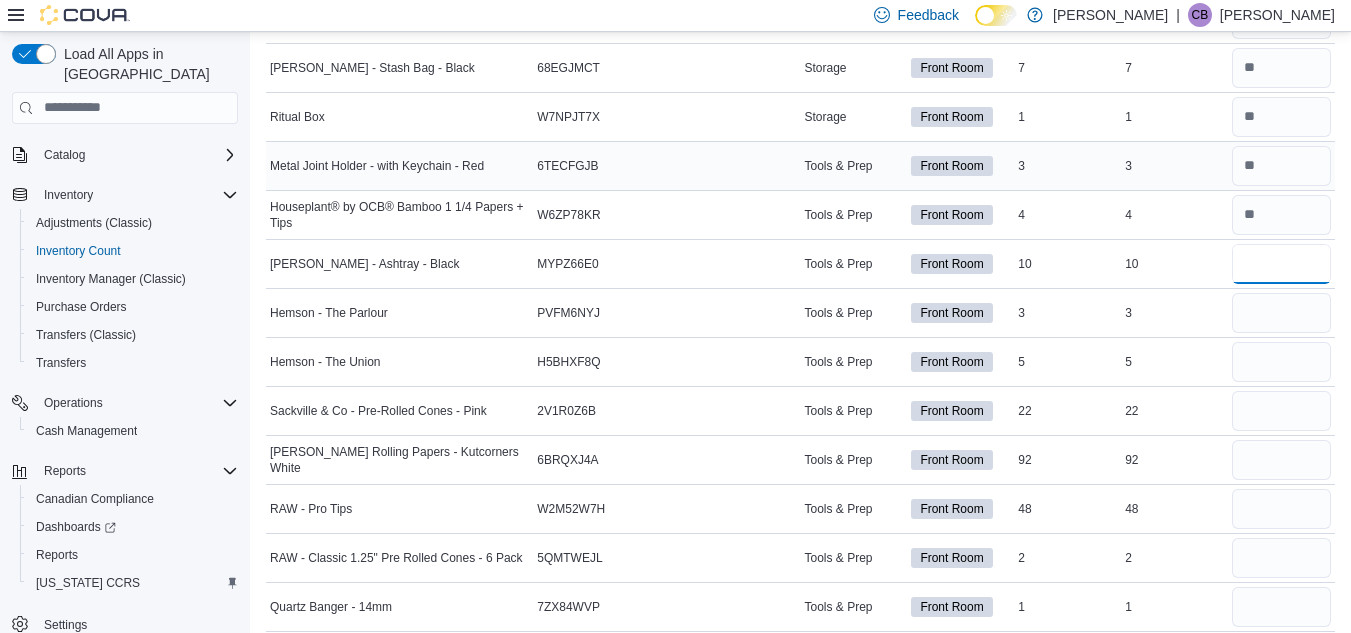 type on "*" 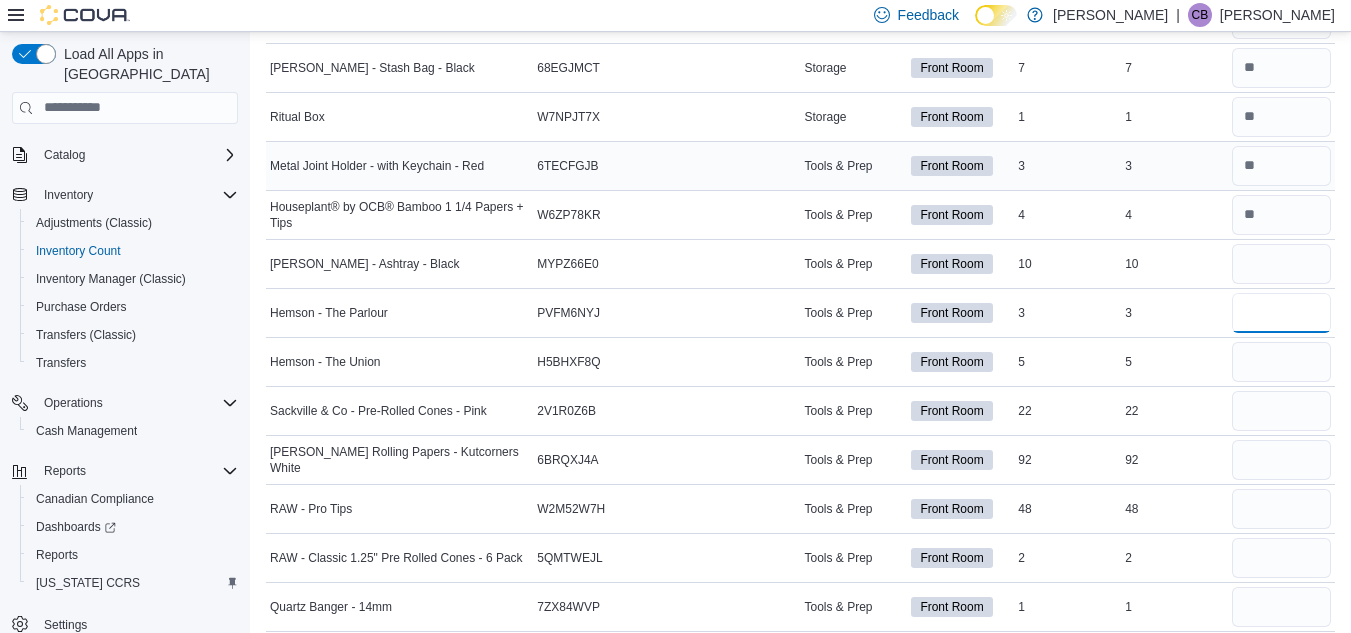 type 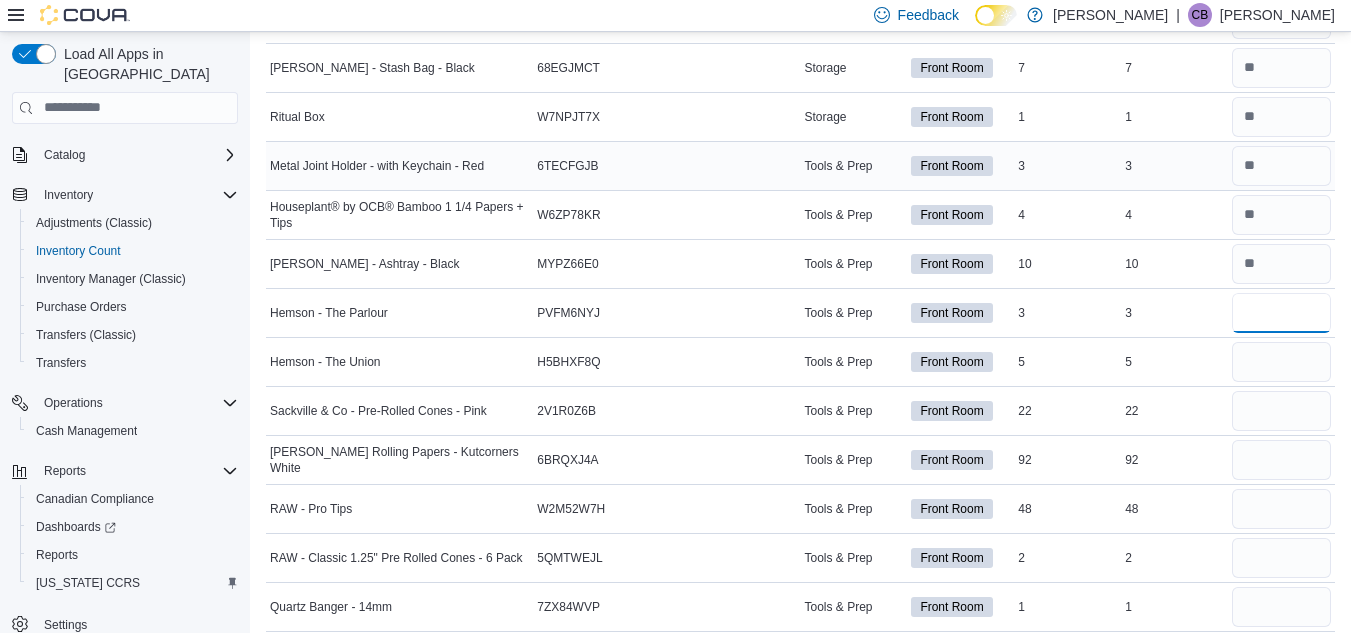 type on "*" 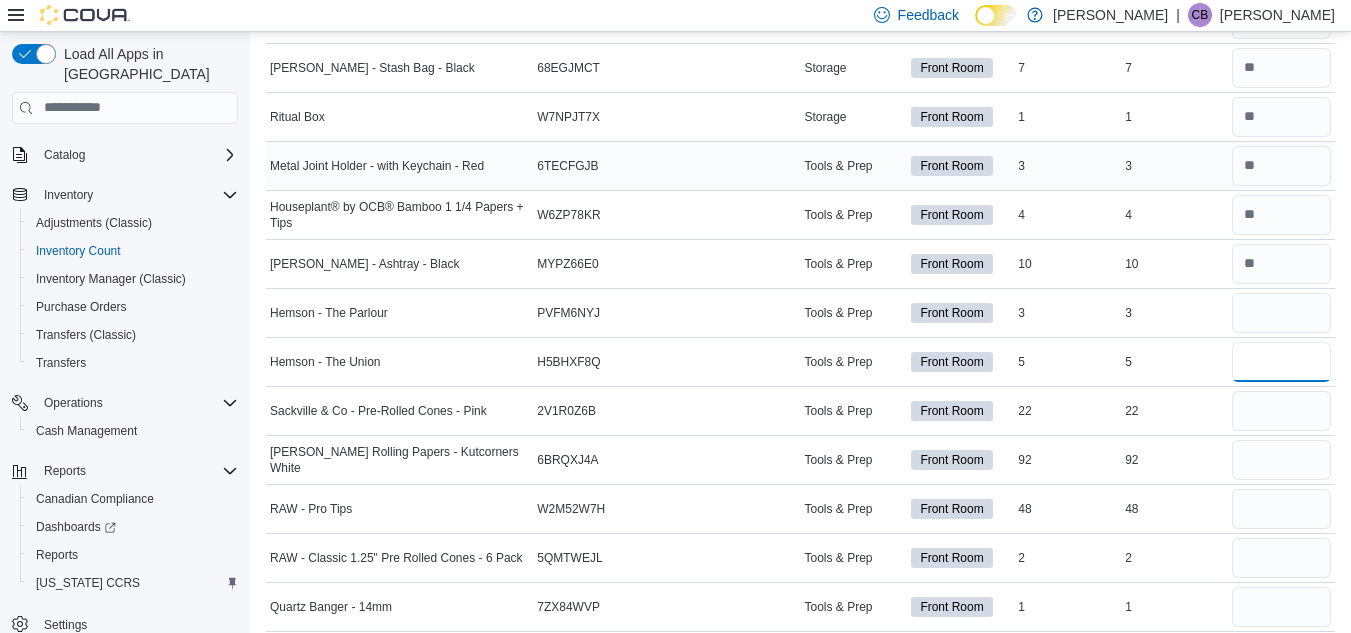 type 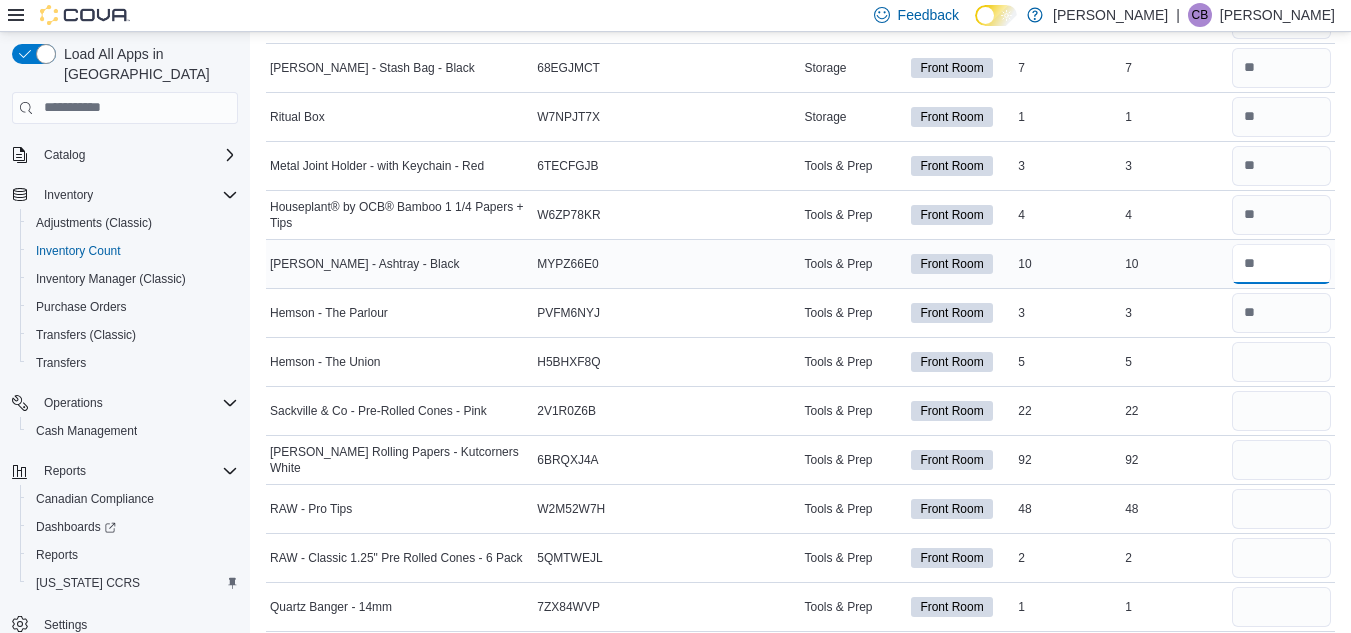 click at bounding box center [1281, 264] 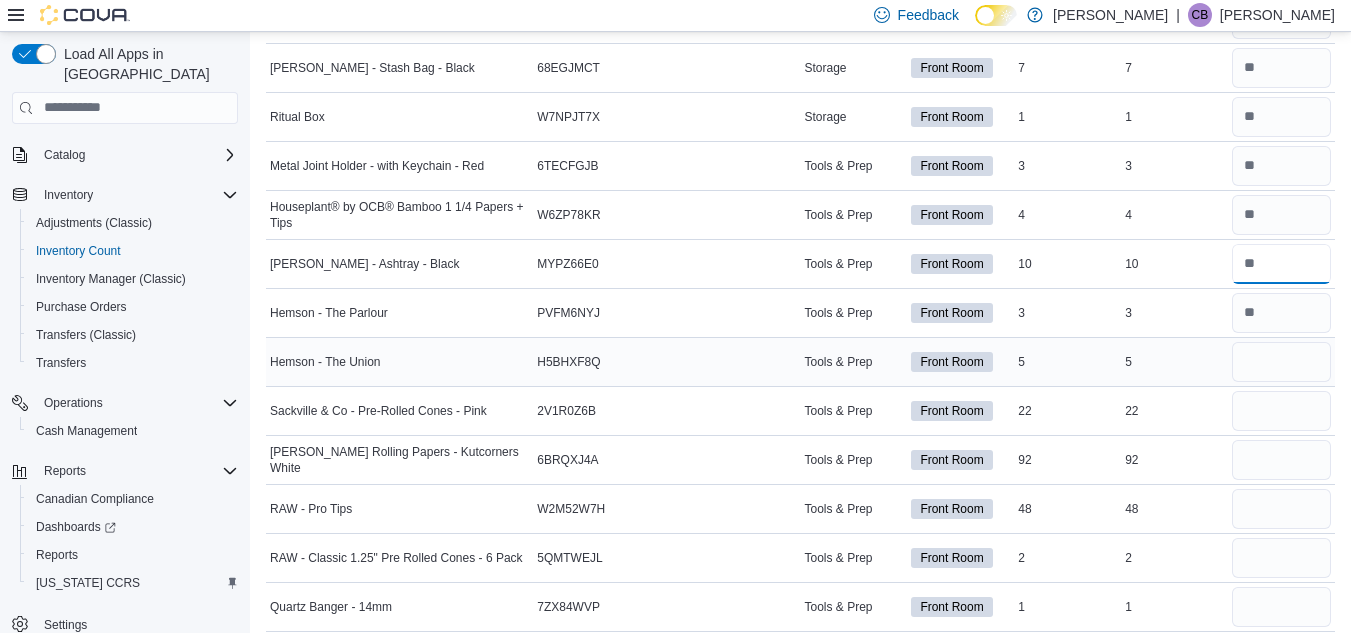 type on "**" 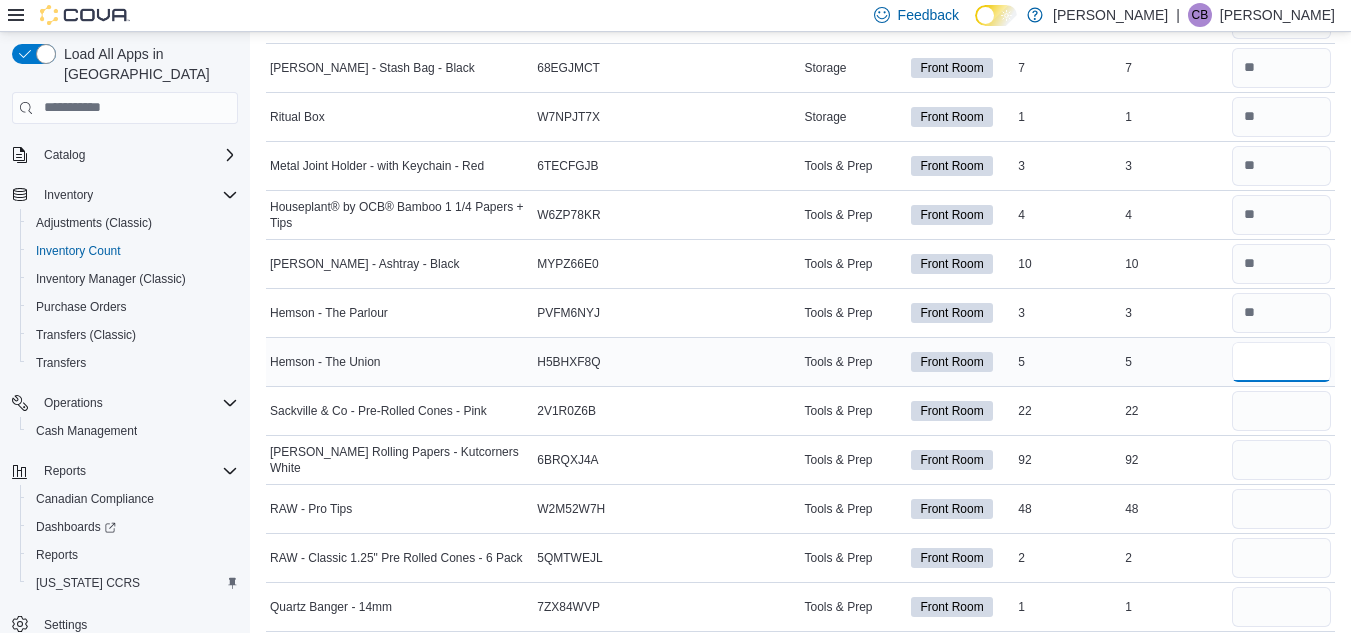 click at bounding box center (1281, 362) 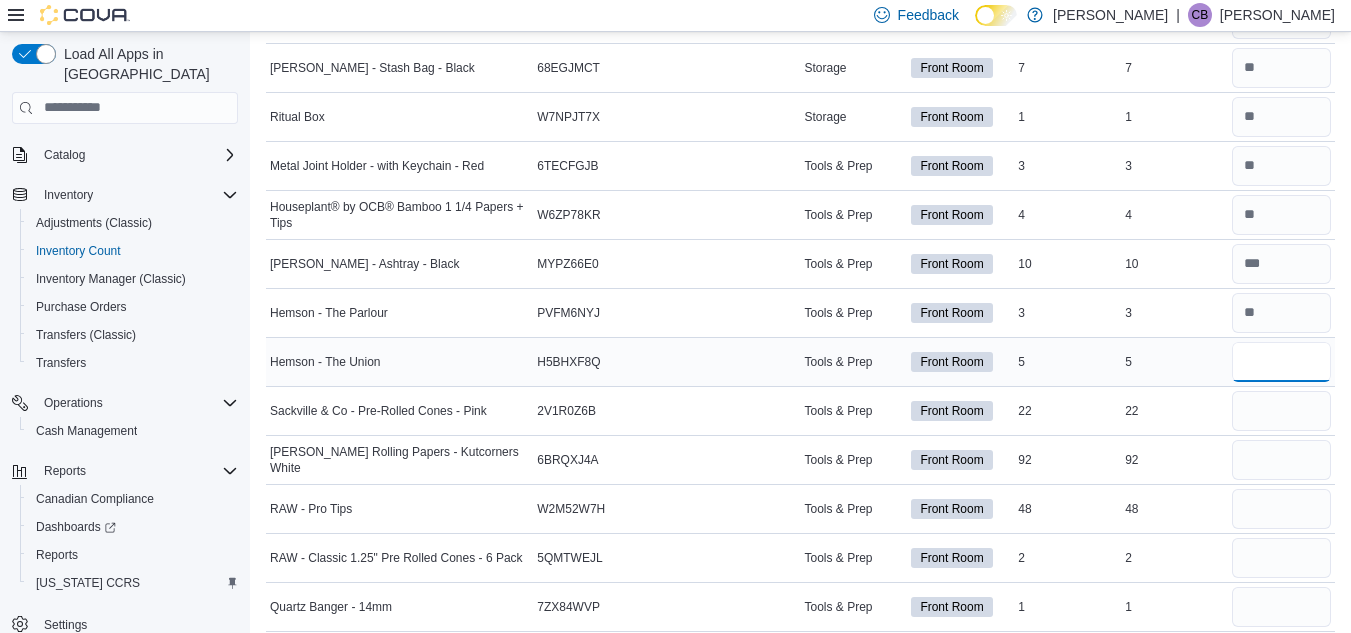 type on "*" 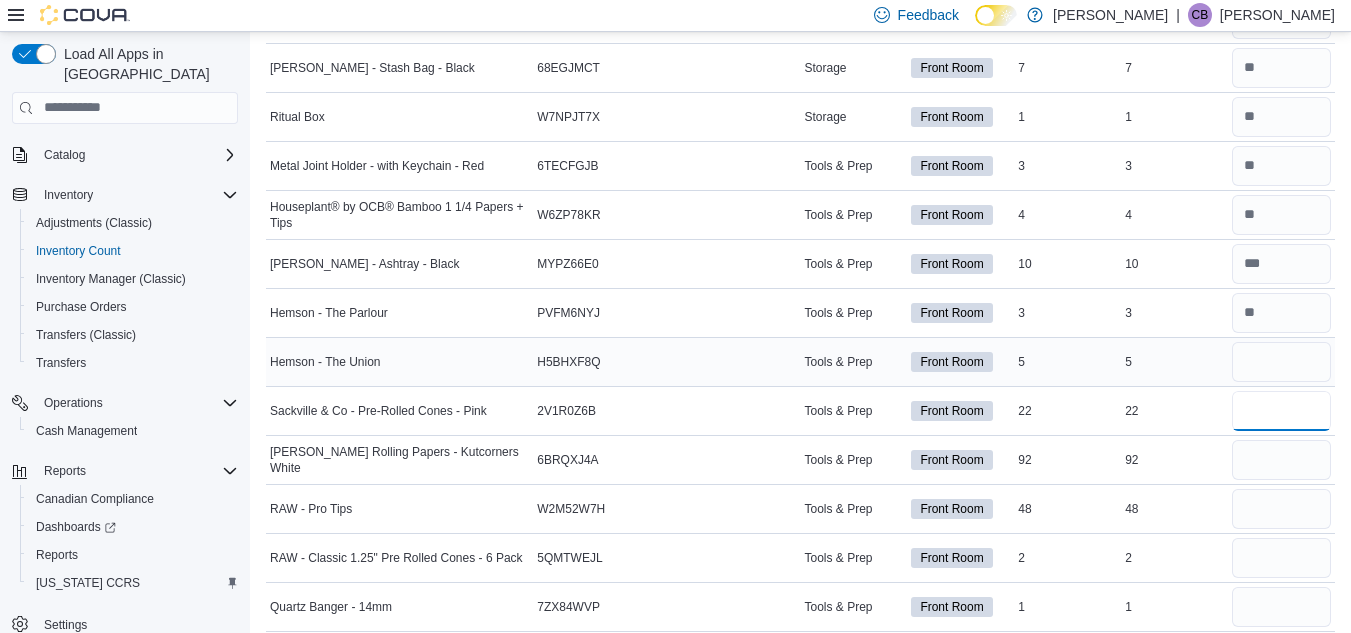 type 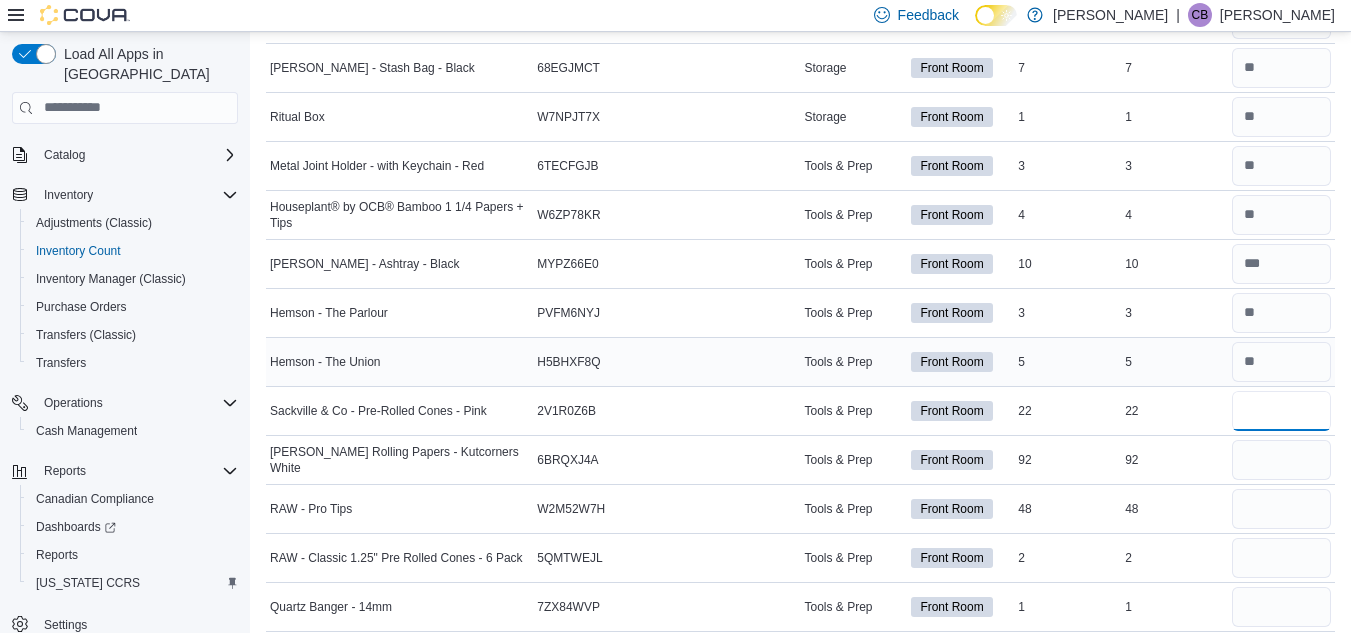 type on "**" 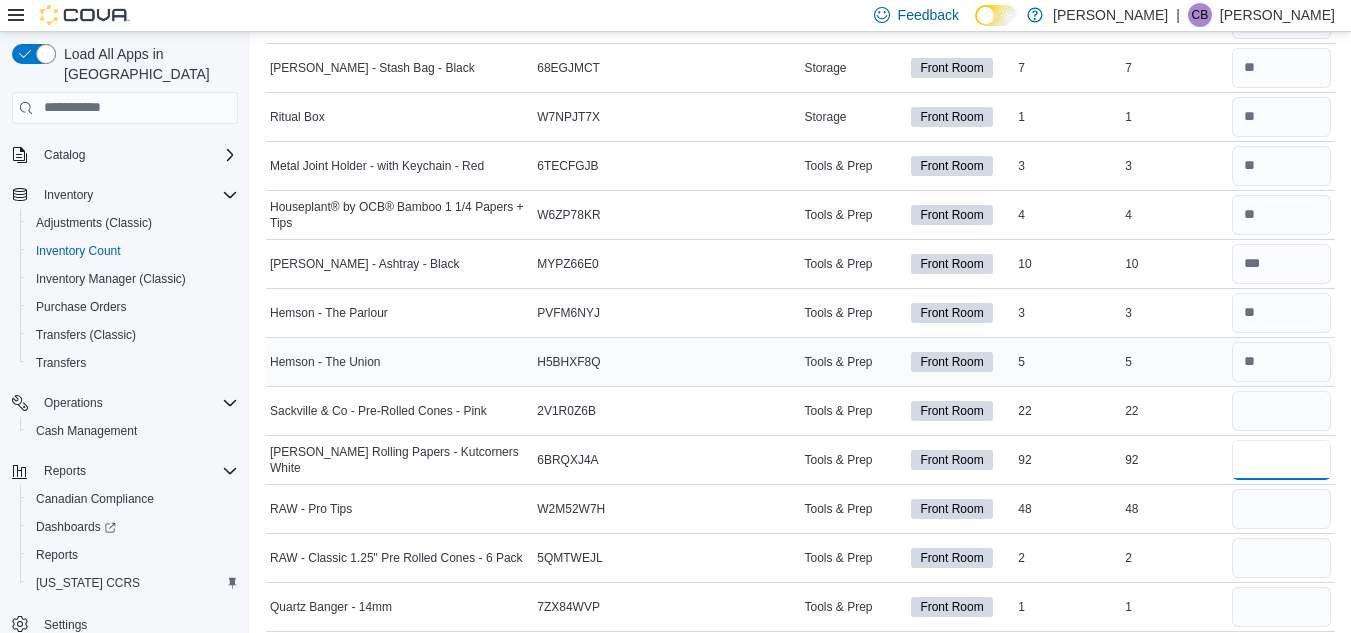 type 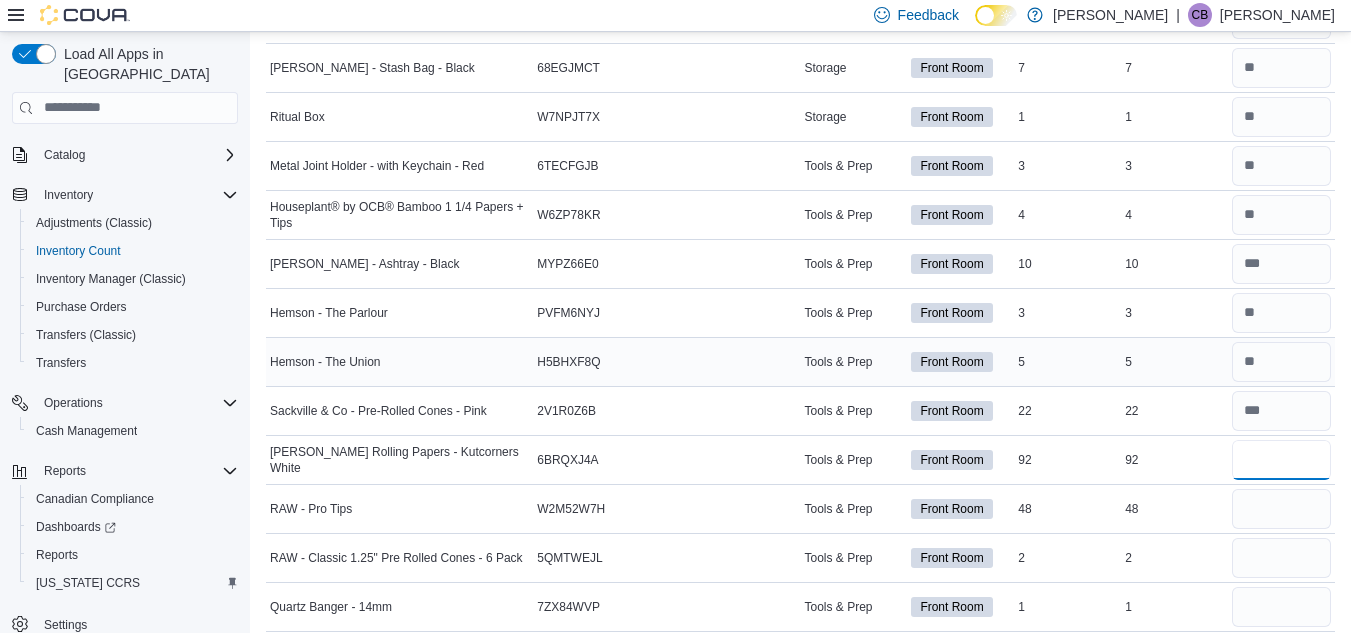 type on "**" 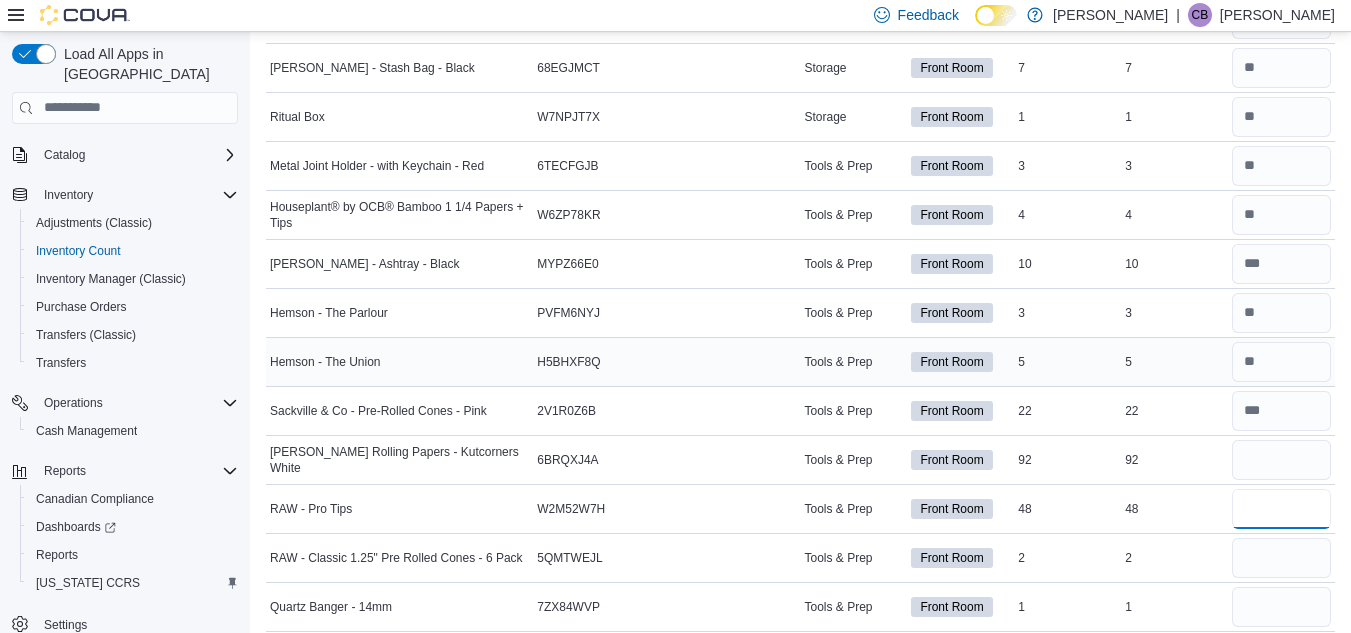 type 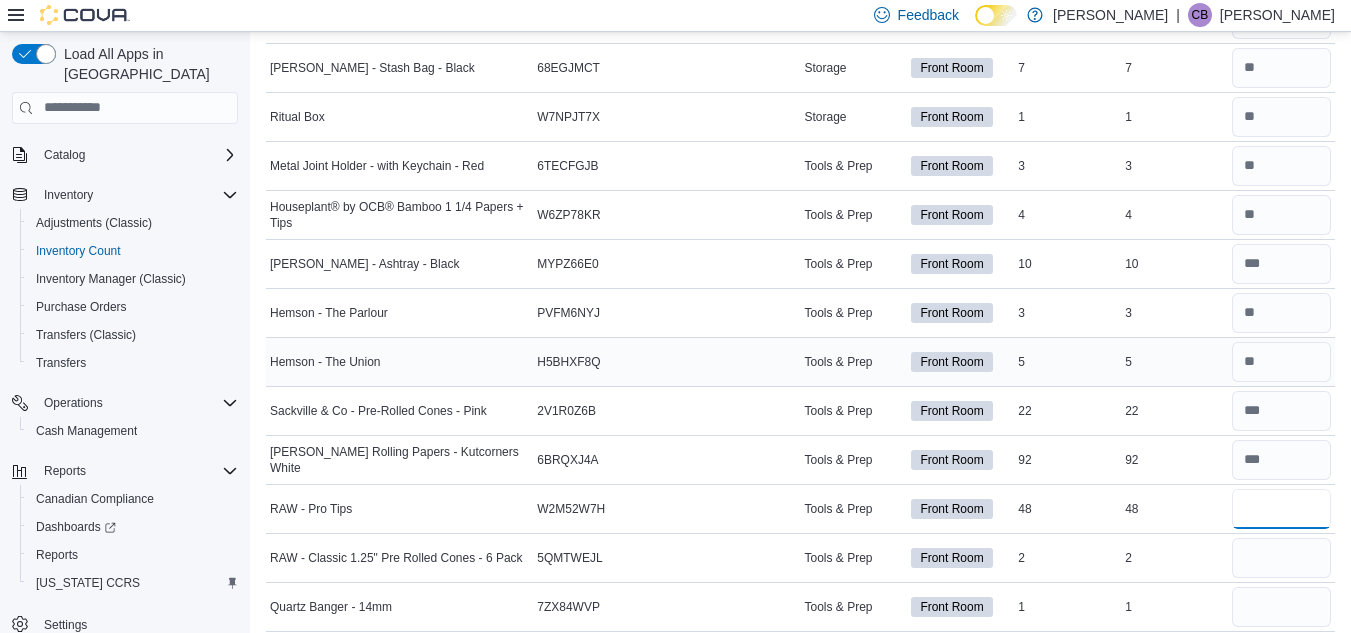 type on "**" 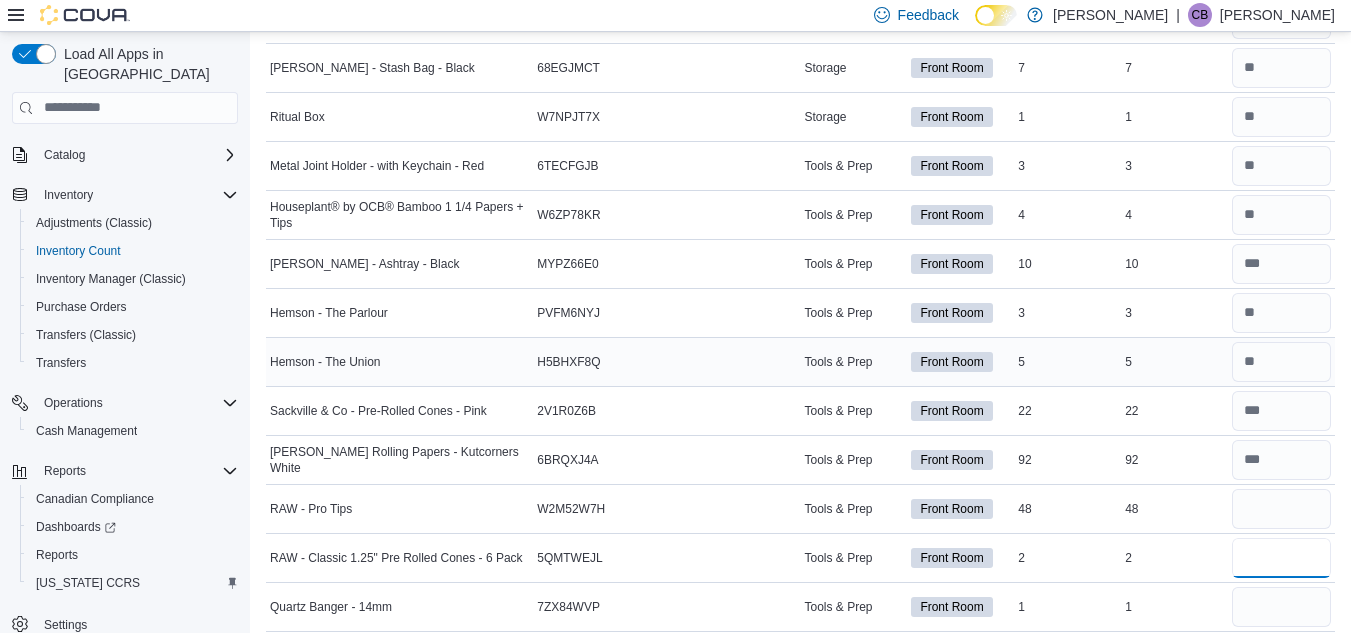 type 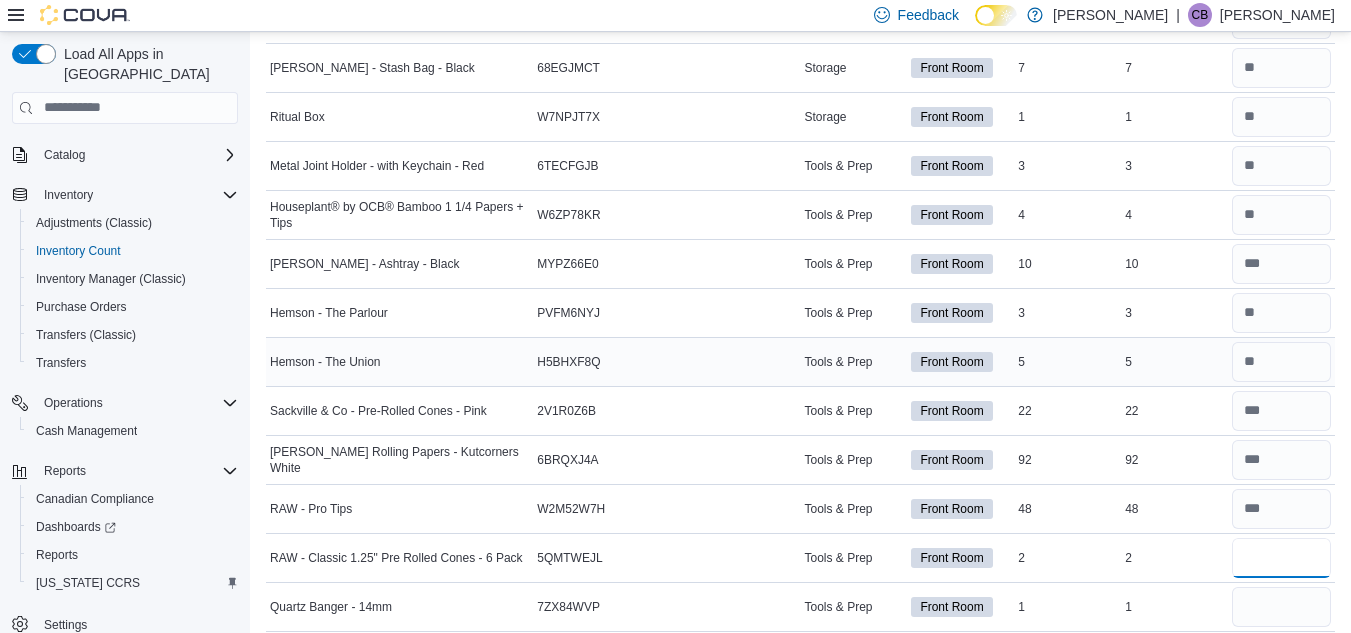 type on "*" 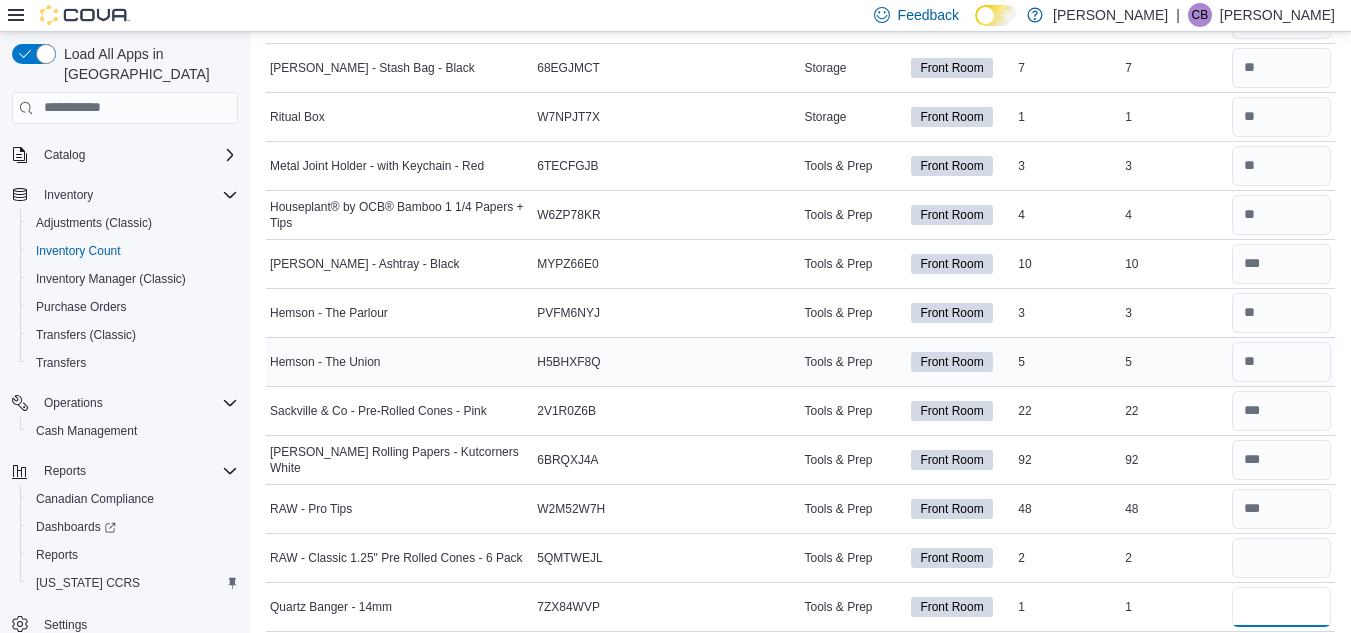 type 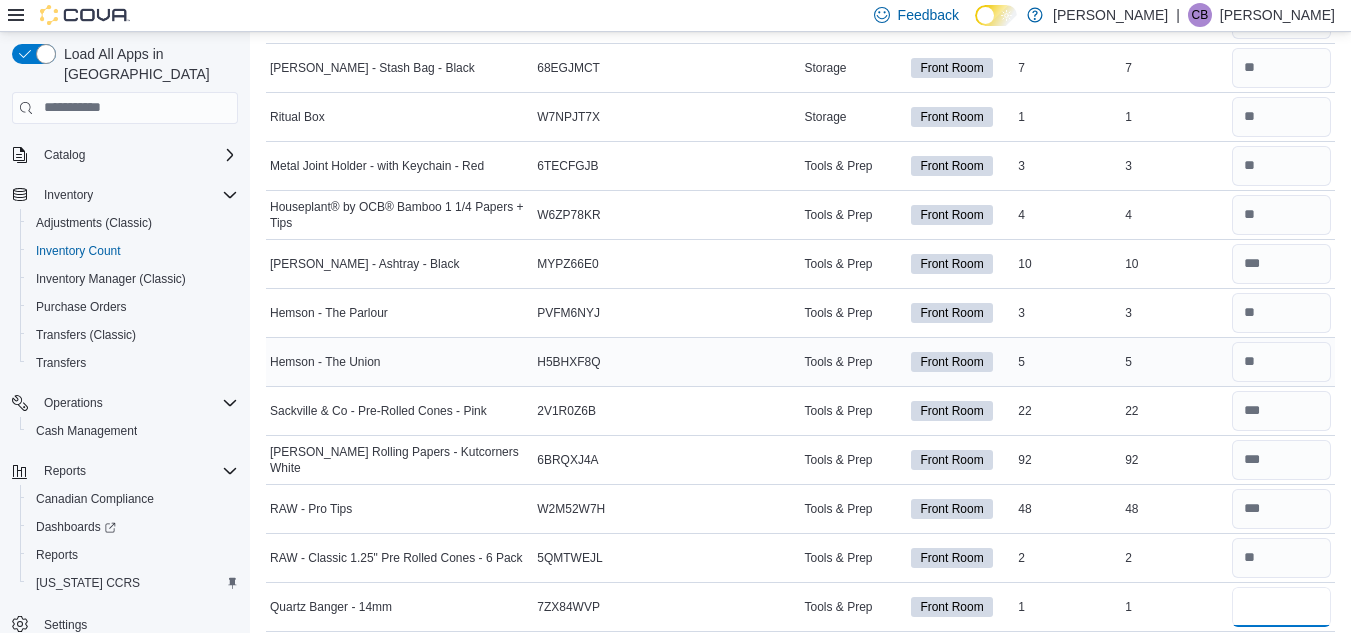 type on "*" 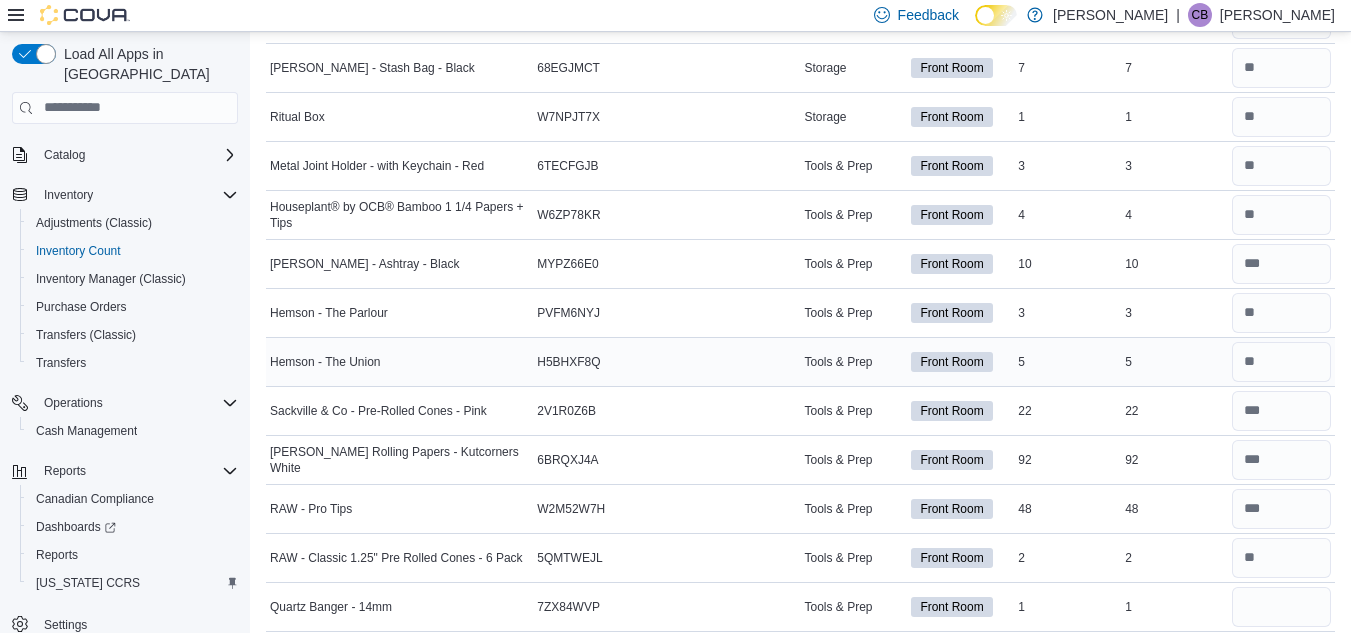 type 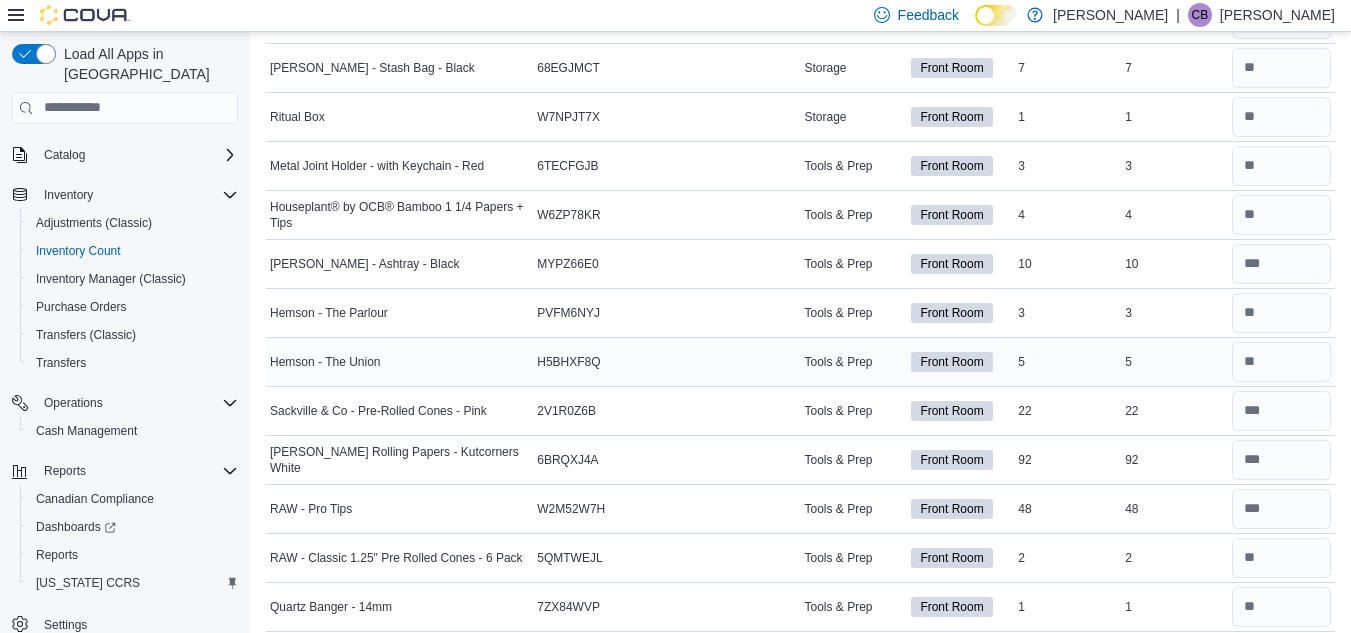 scroll, scrollTop: 6123, scrollLeft: 0, axis: vertical 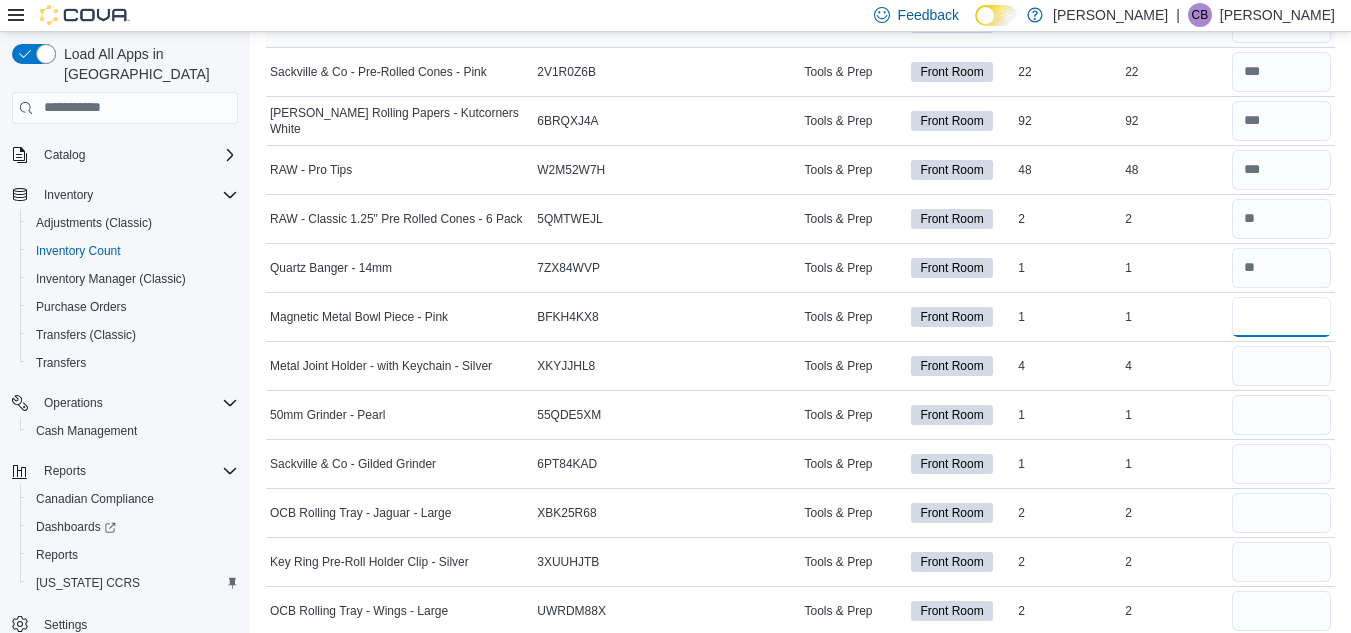 type on "*" 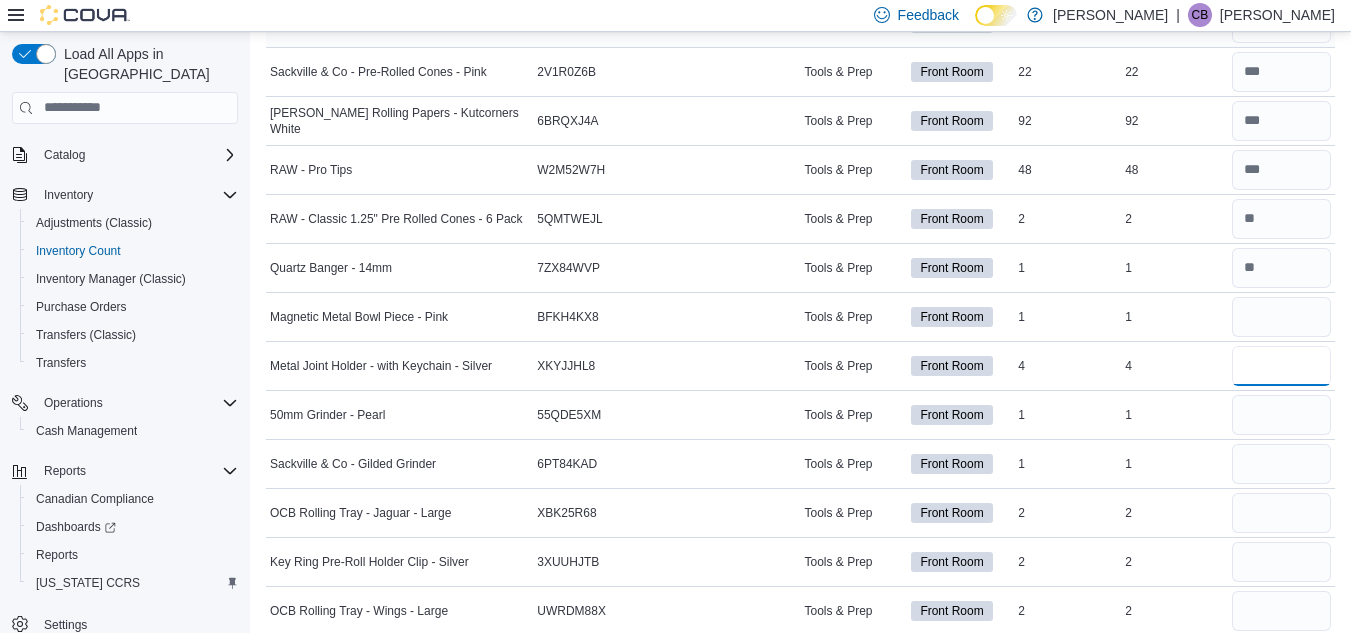 type 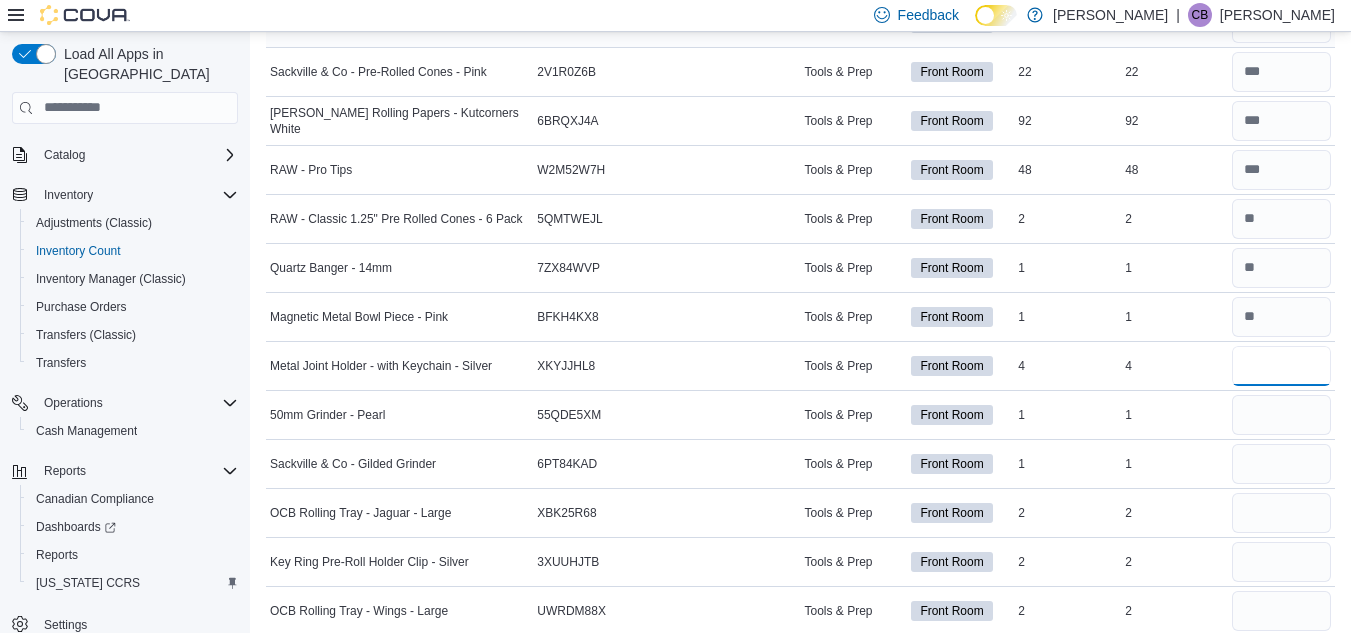 type on "*" 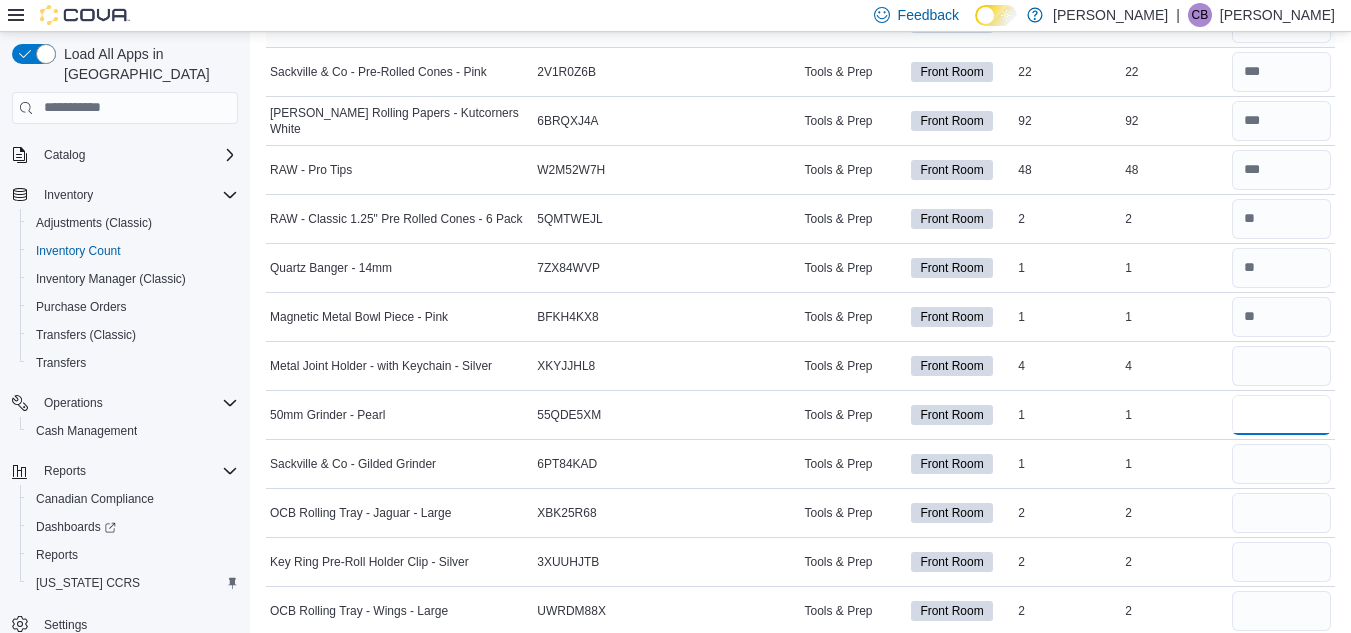 type 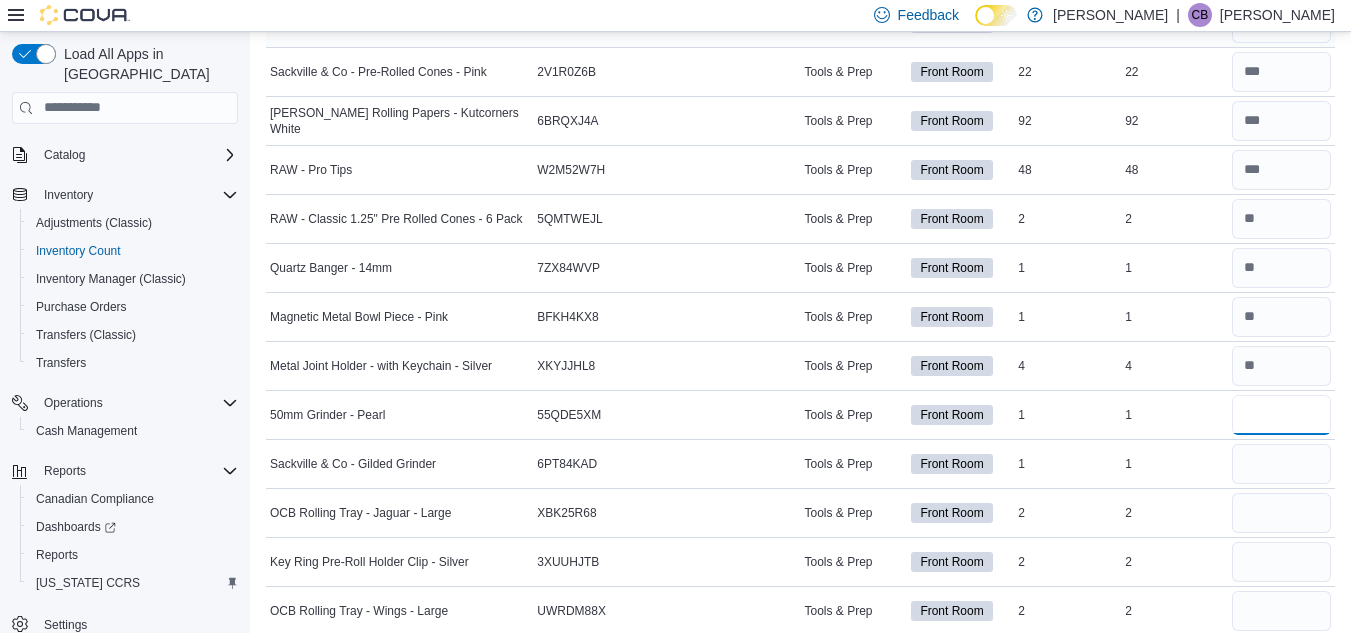 type on "*" 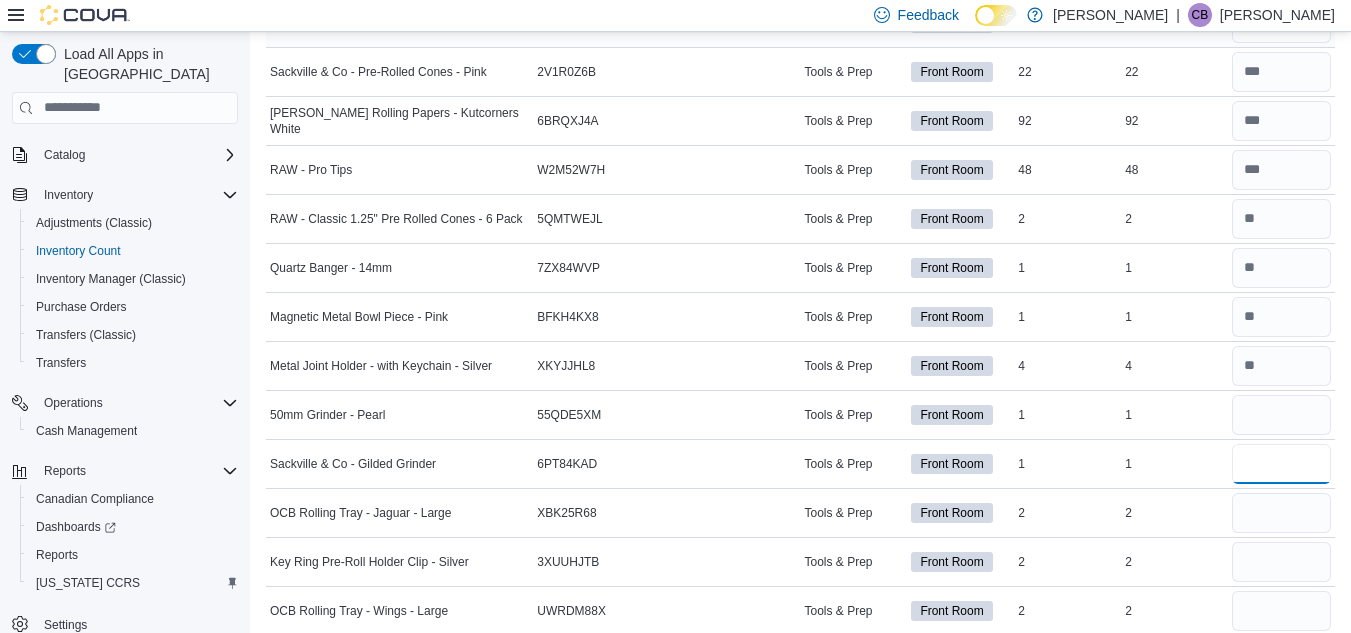 type 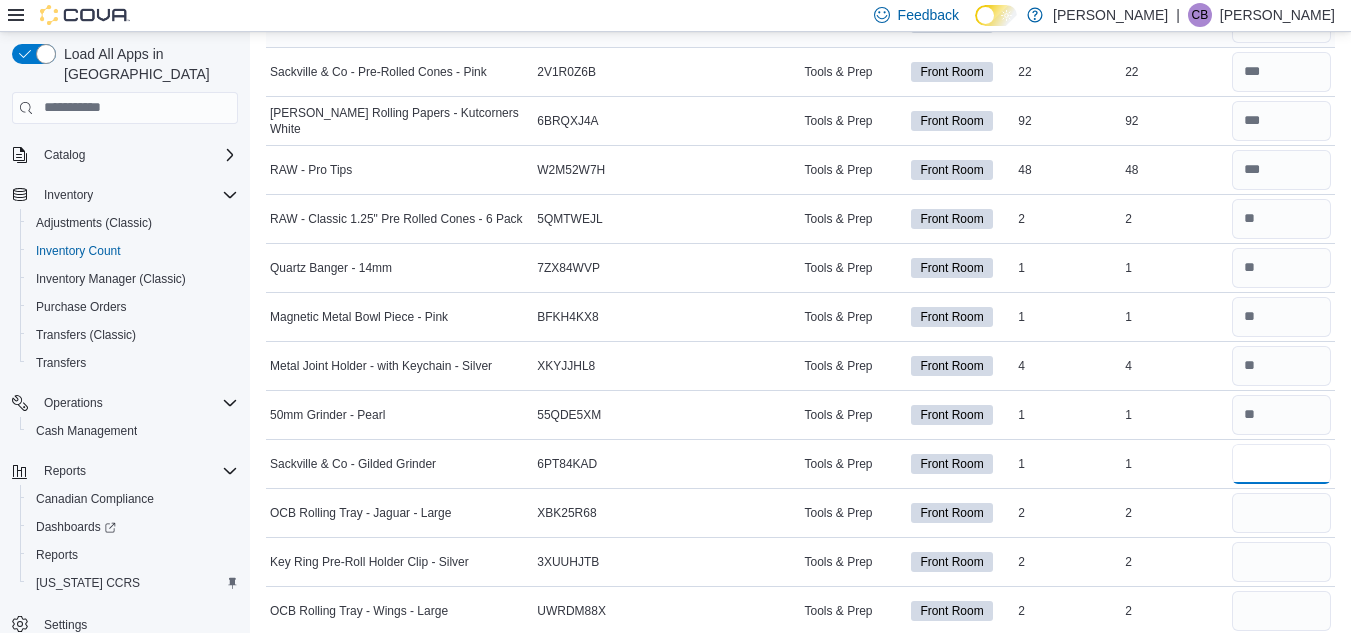type on "*" 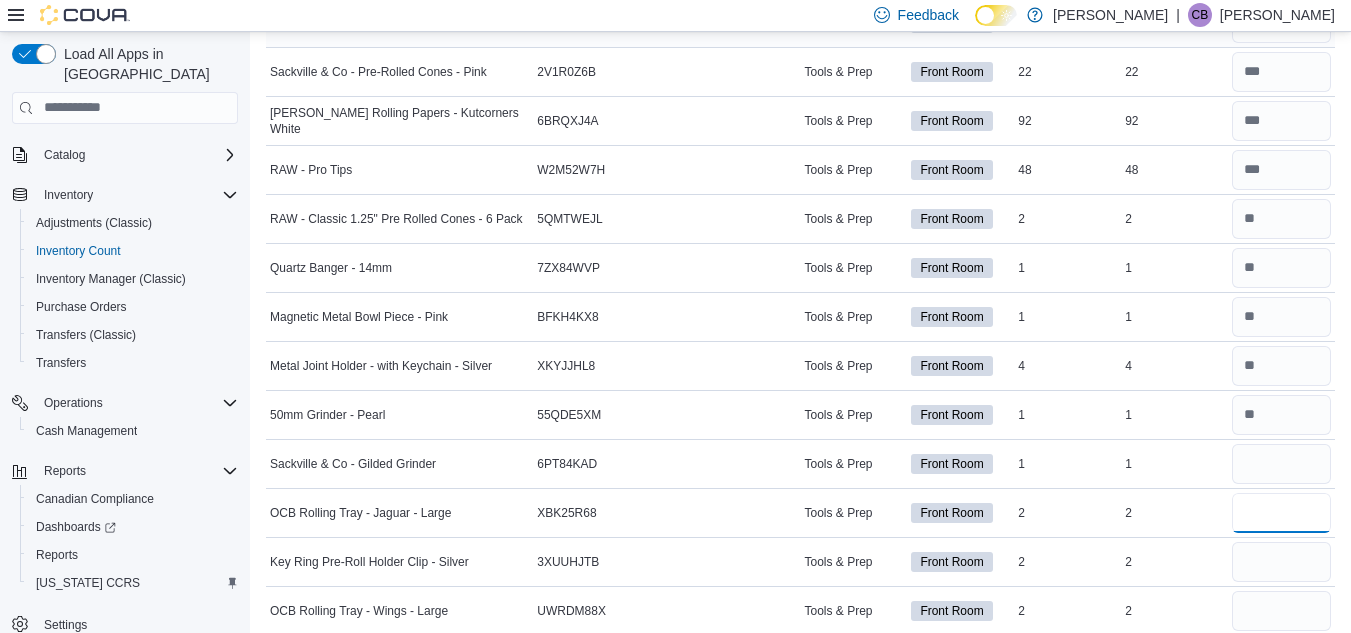 type 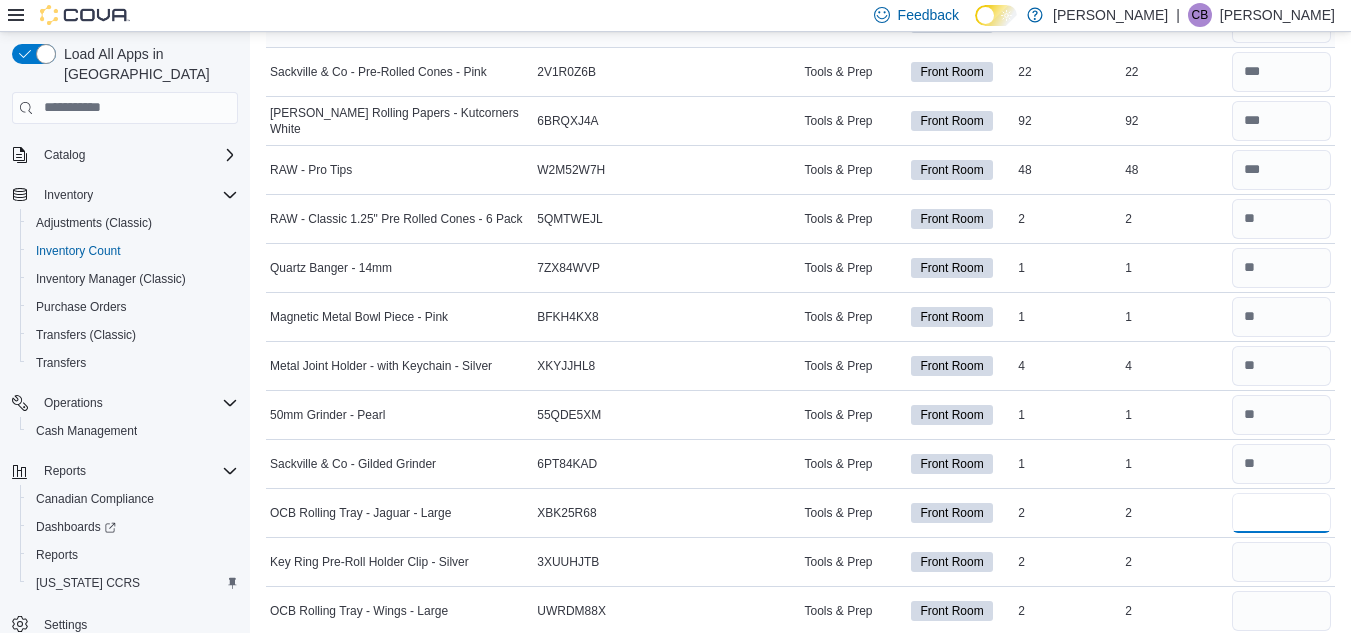 type on "*" 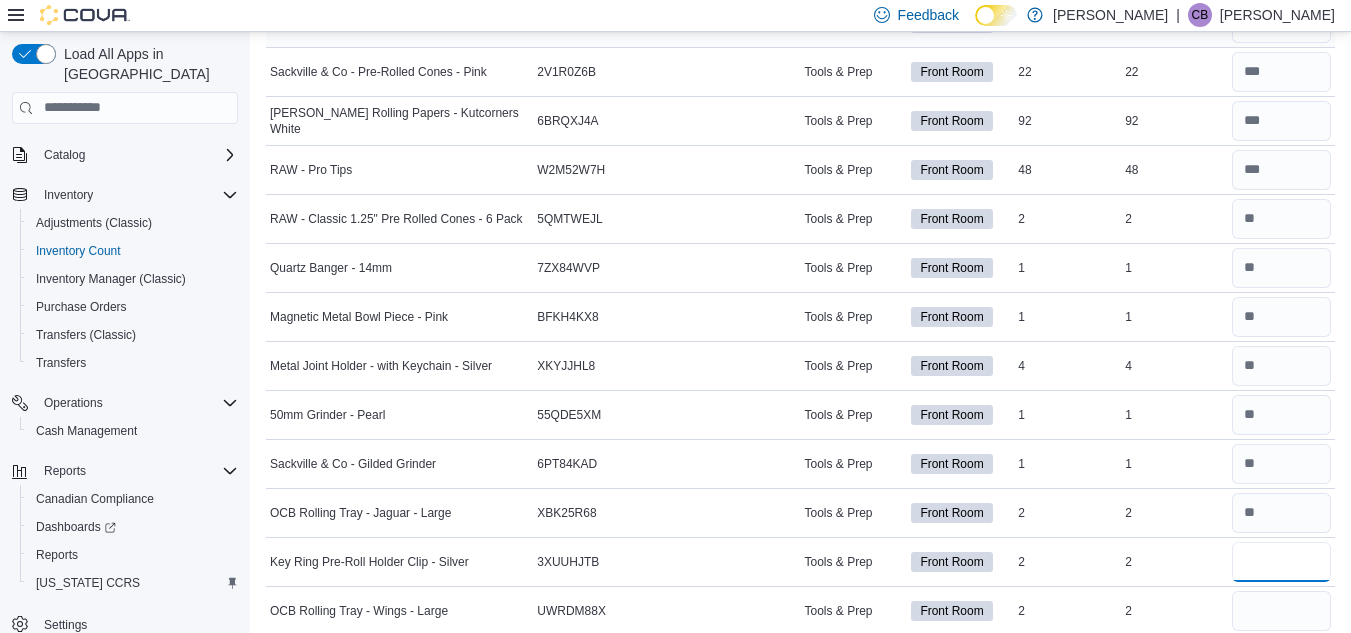 type 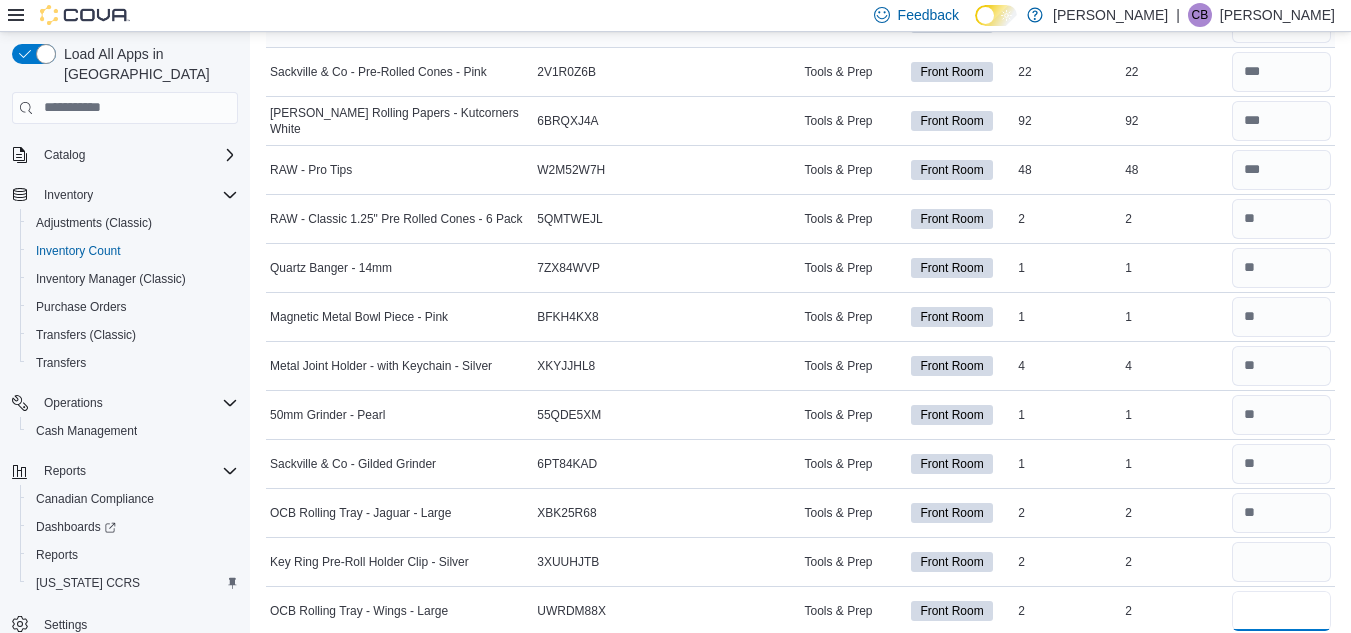 type 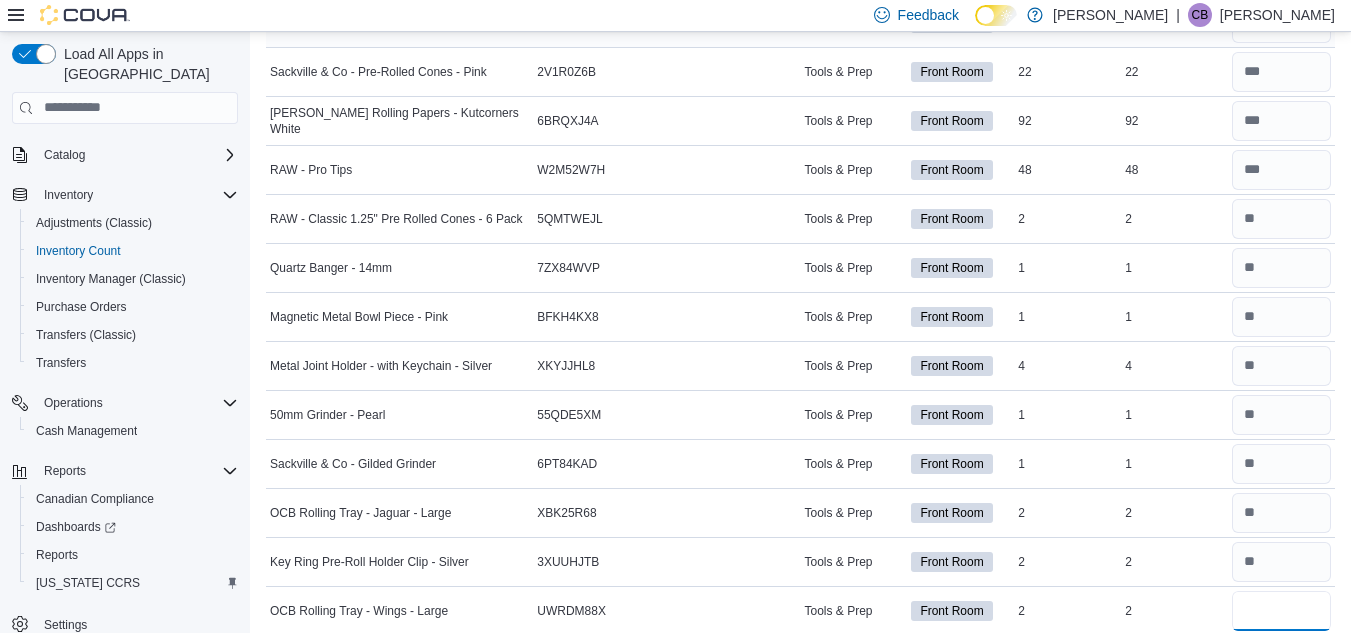 type on "*" 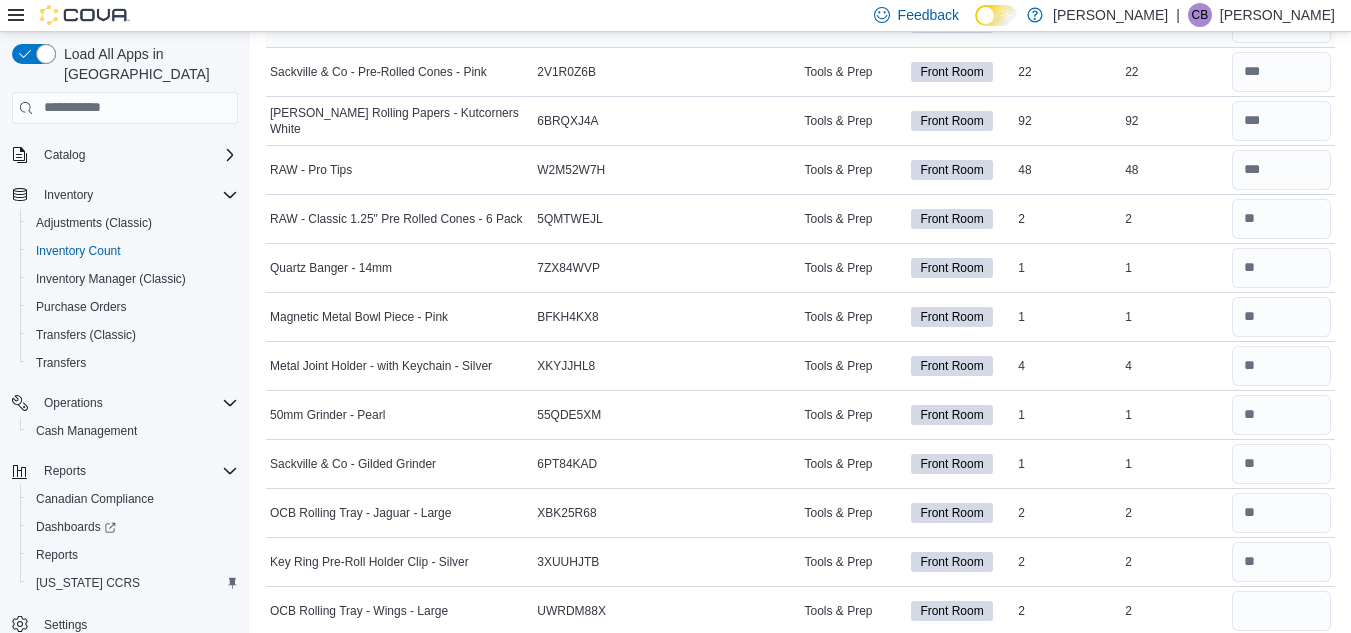 type 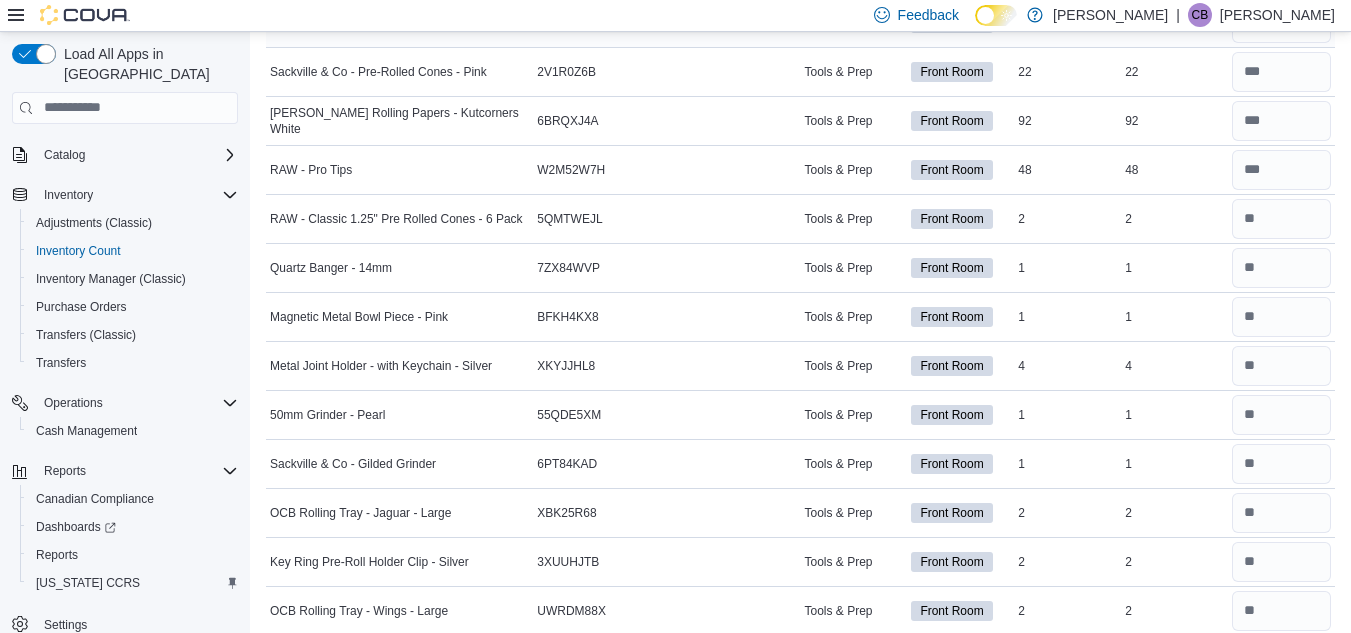 scroll, scrollTop: 6466, scrollLeft: 0, axis: vertical 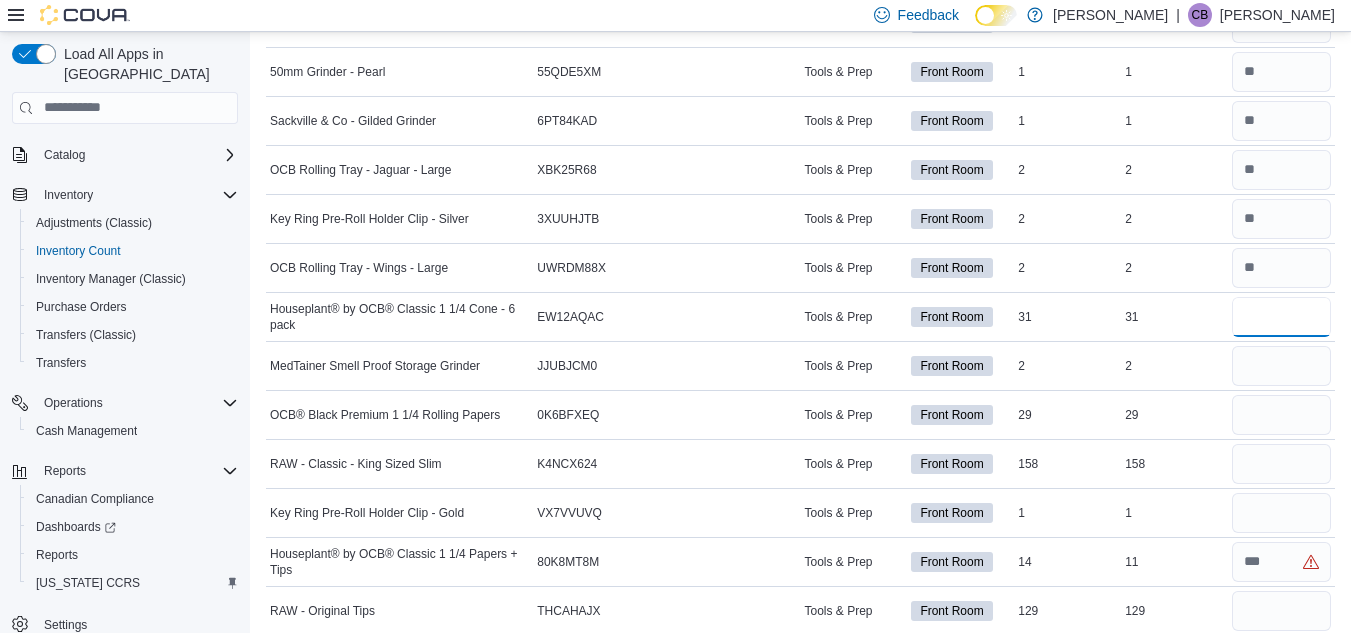 type on "**" 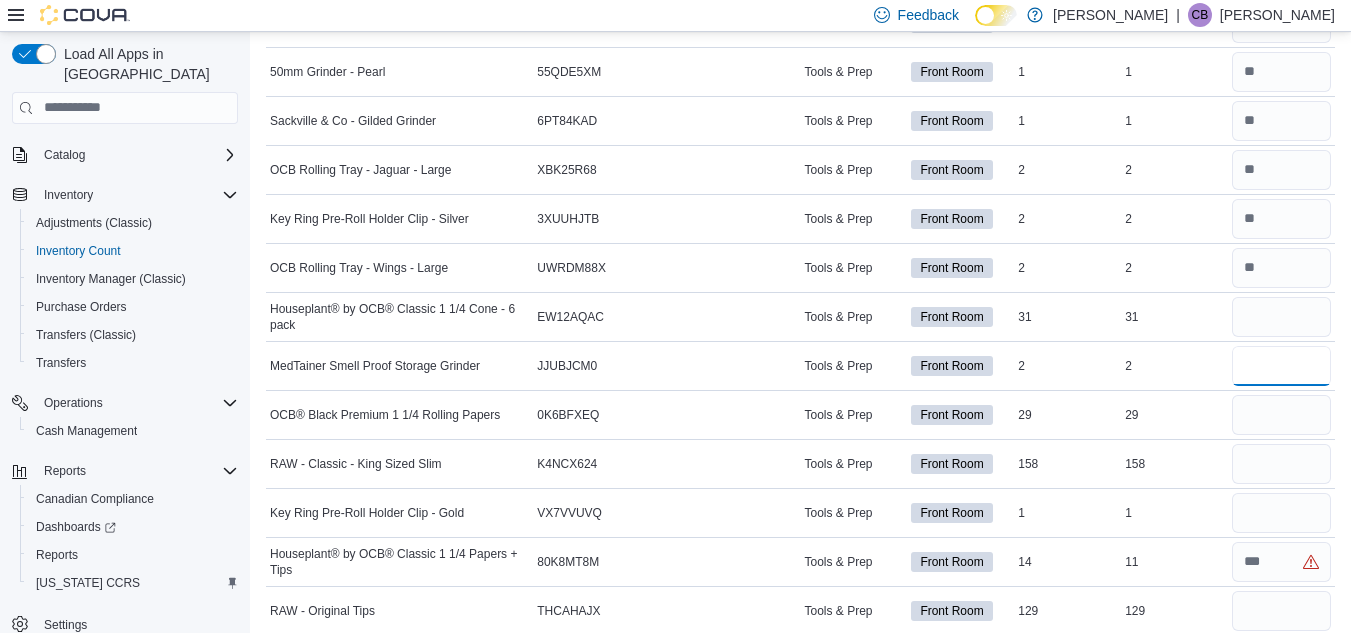 type 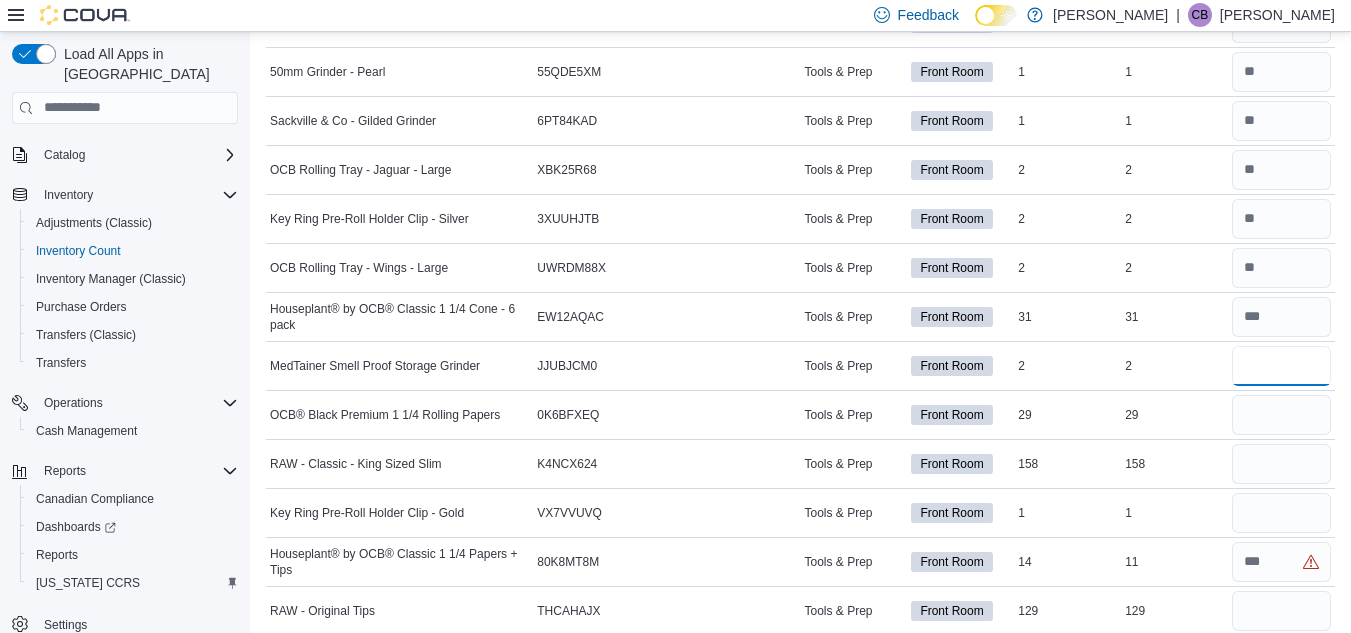 type on "*" 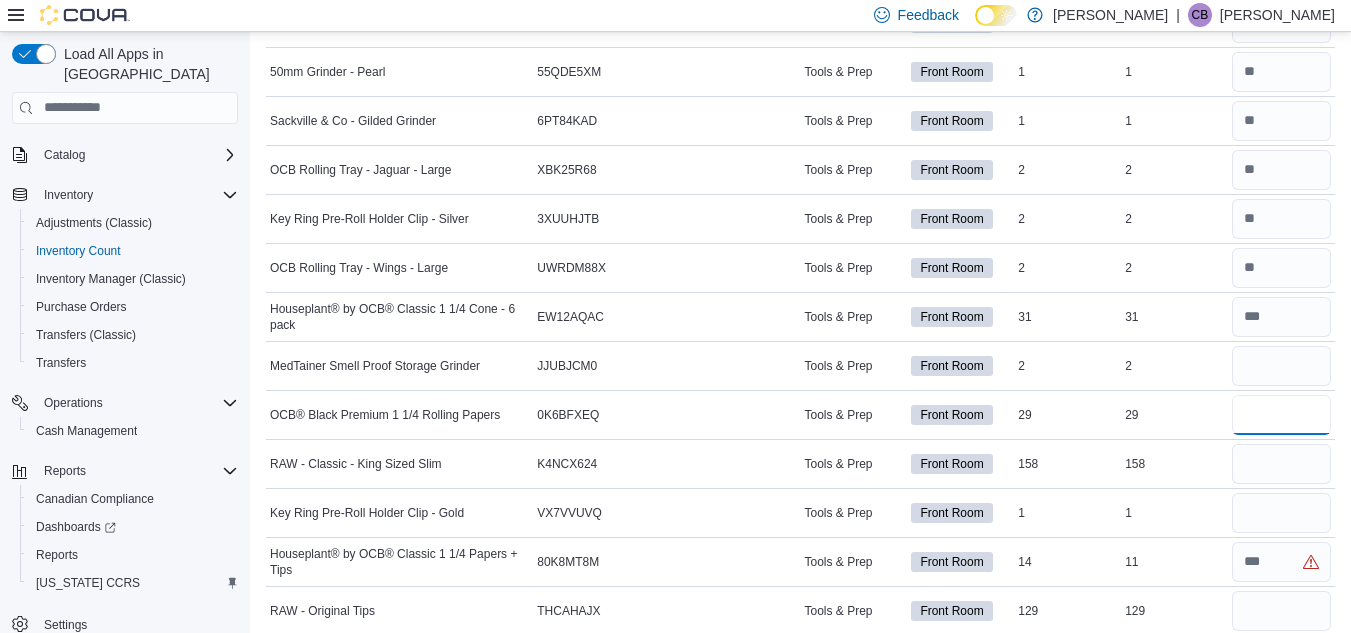 type 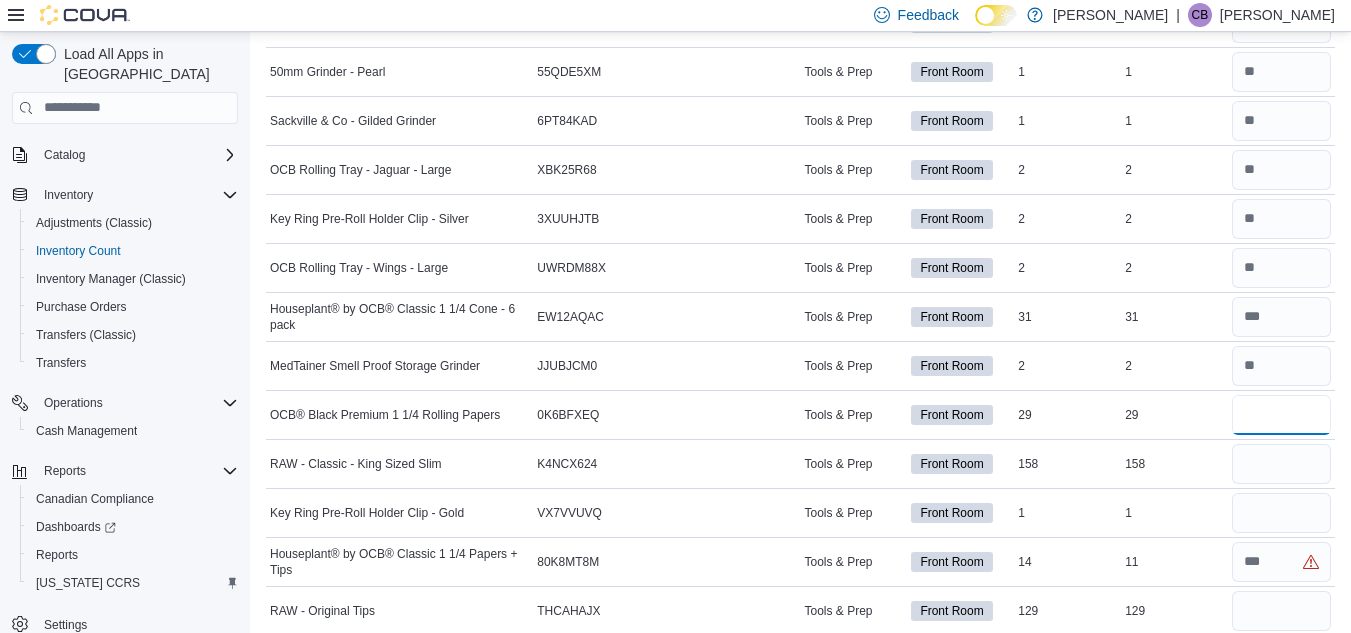 type on "**" 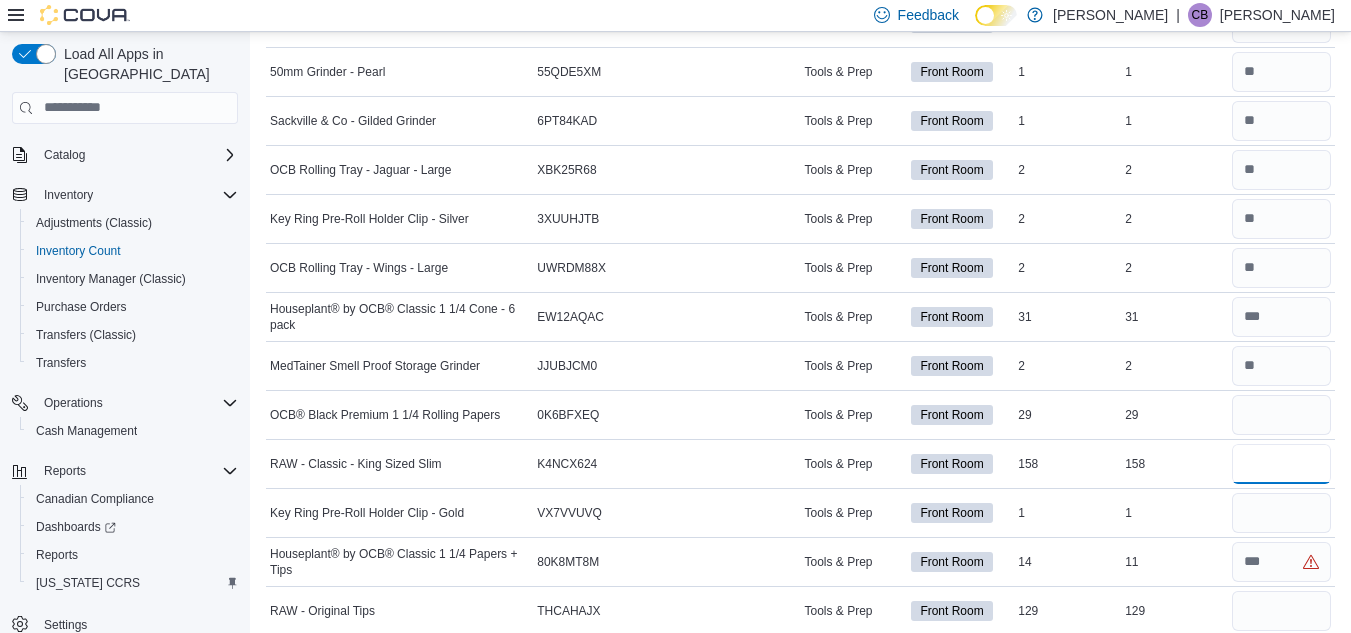 type 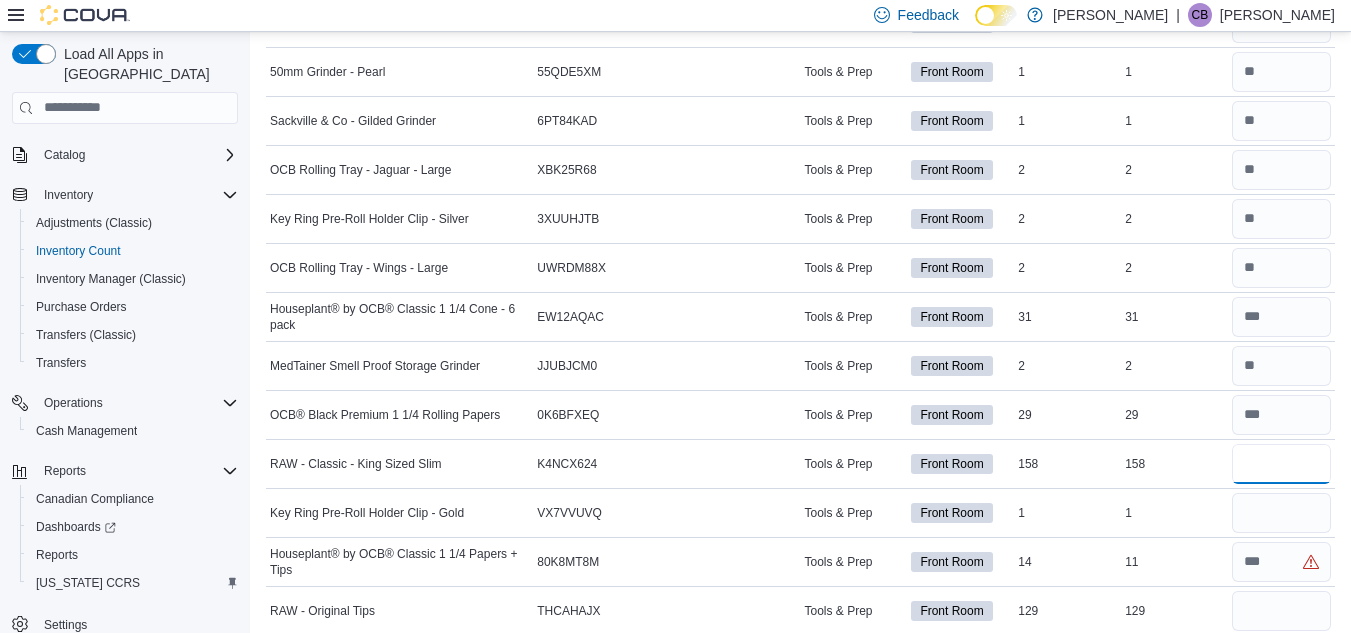 type on "***" 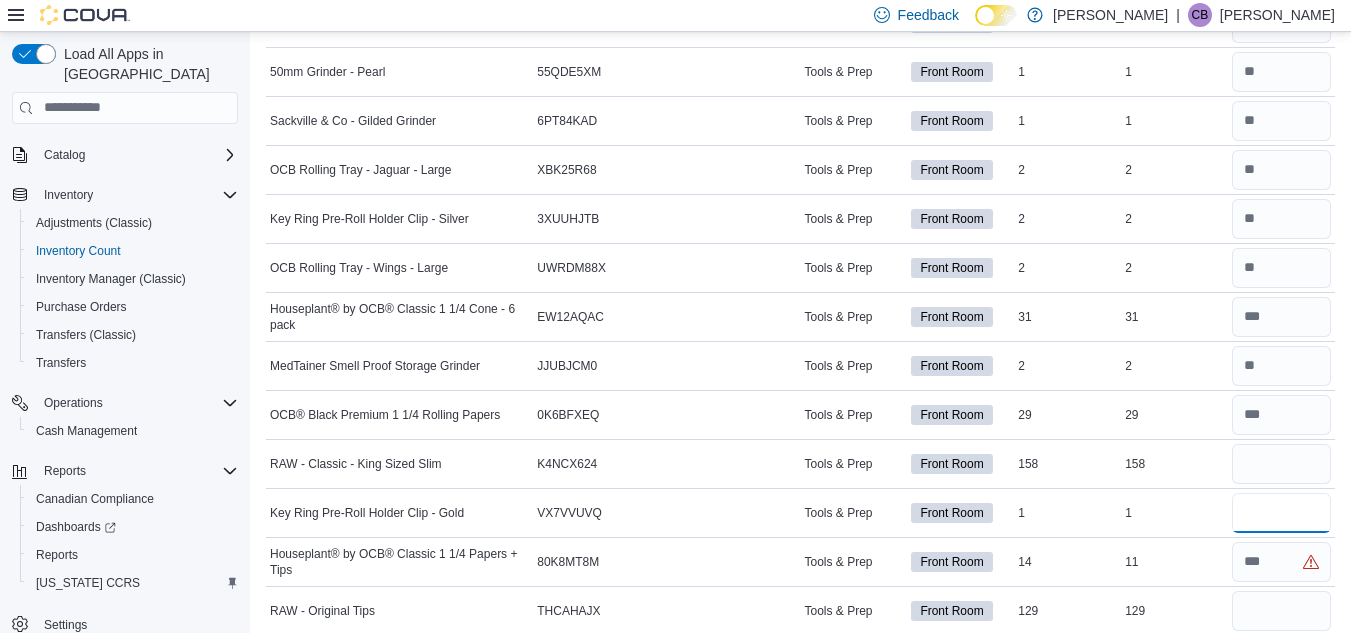 type 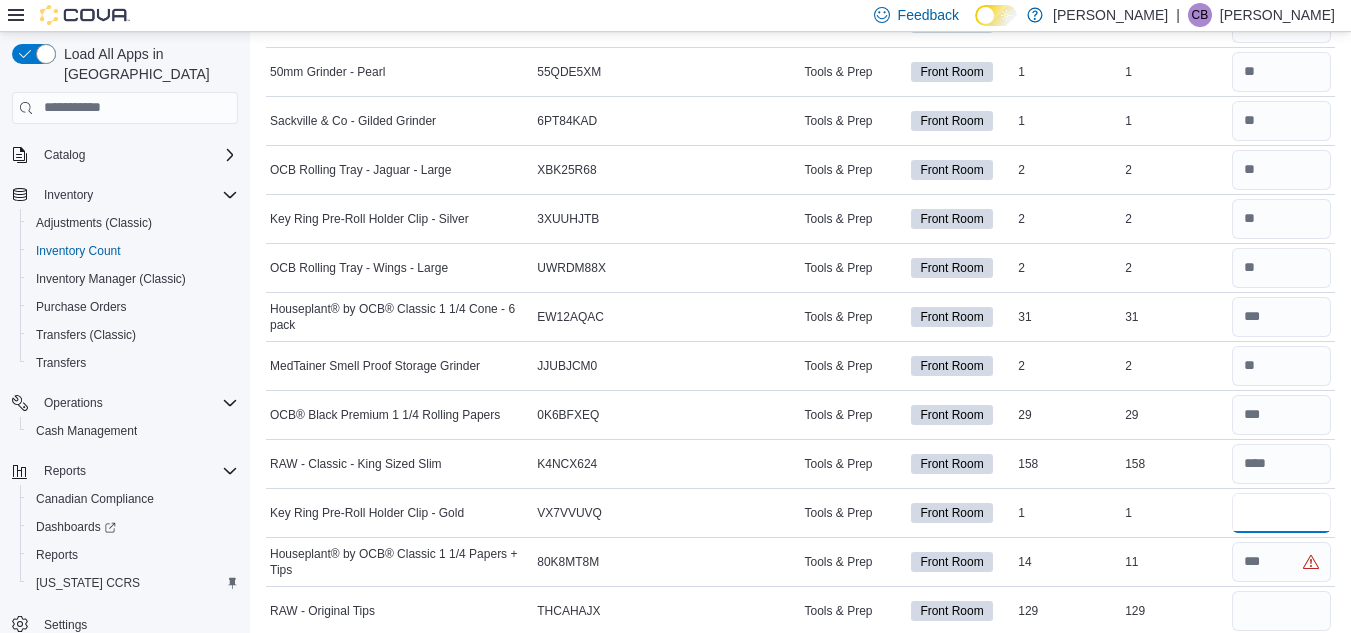 type on "*" 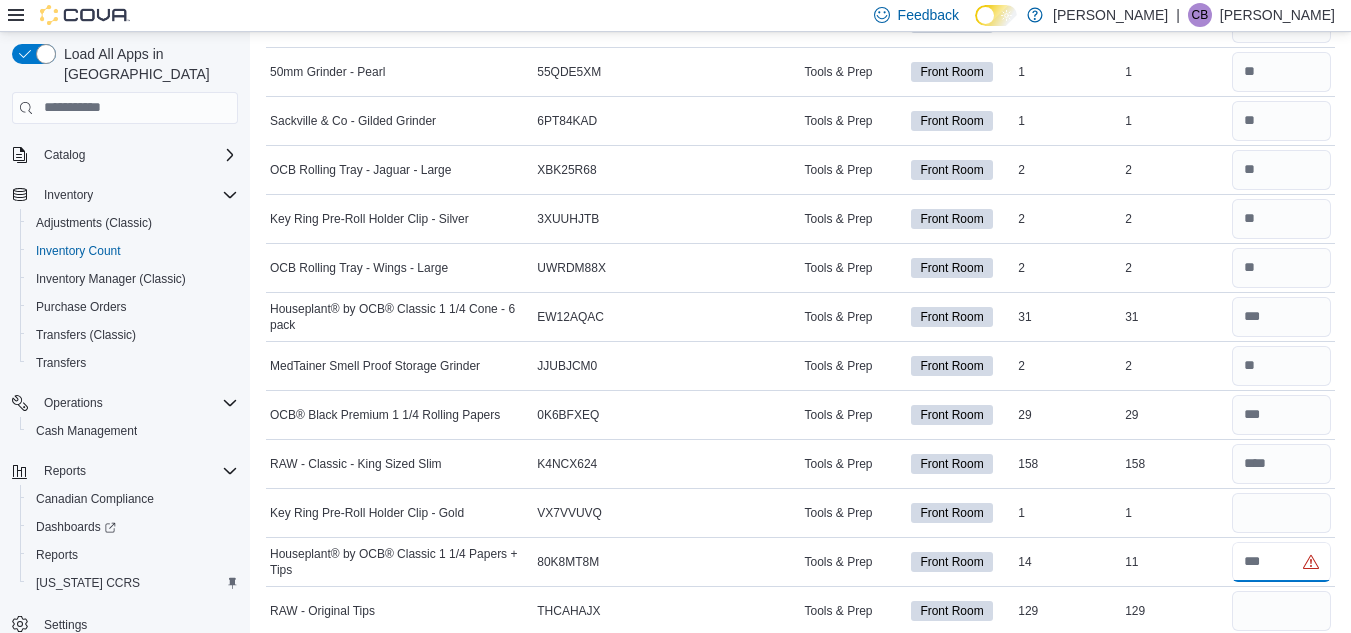type 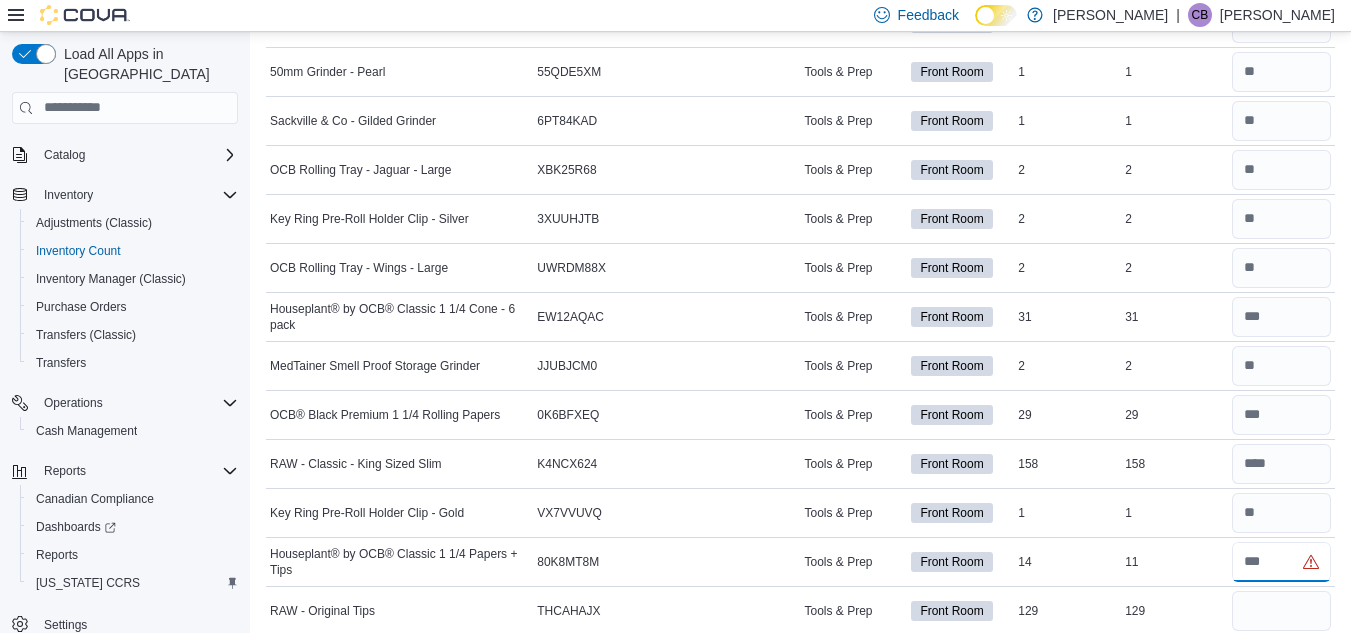 type on "*" 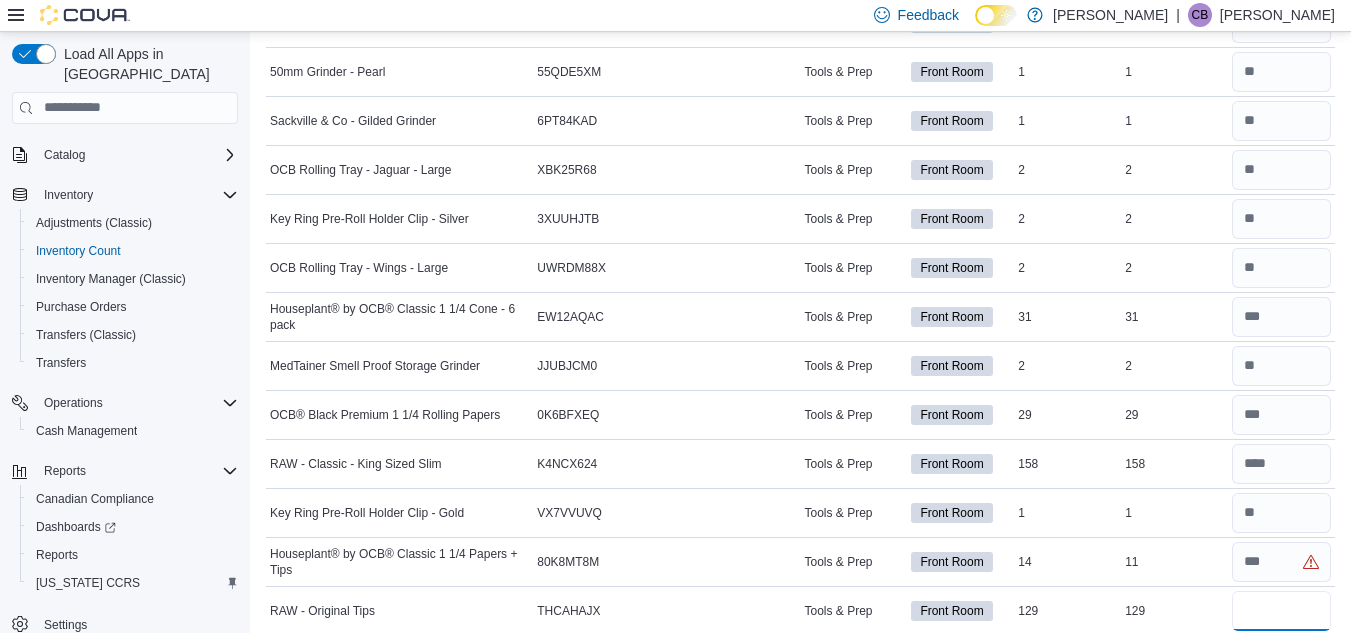 type 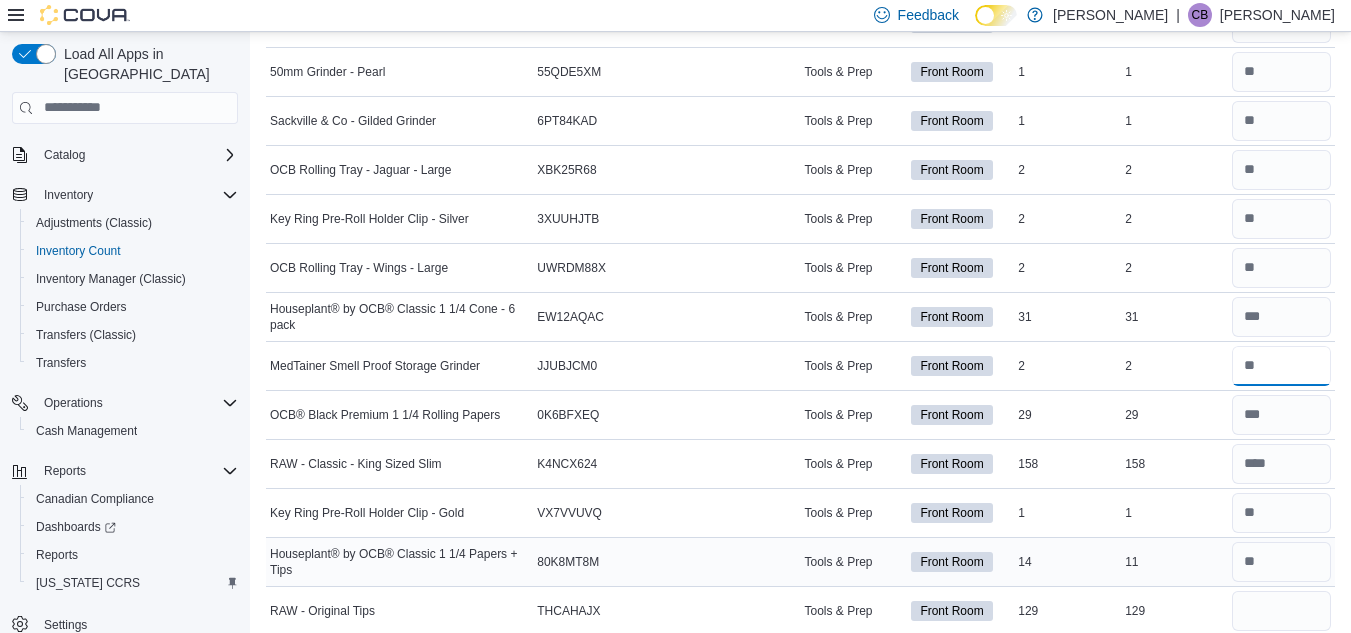 drag, startPoint x: 1271, startPoint y: 365, endPoint x: 1331, endPoint y: 563, distance: 206.89128 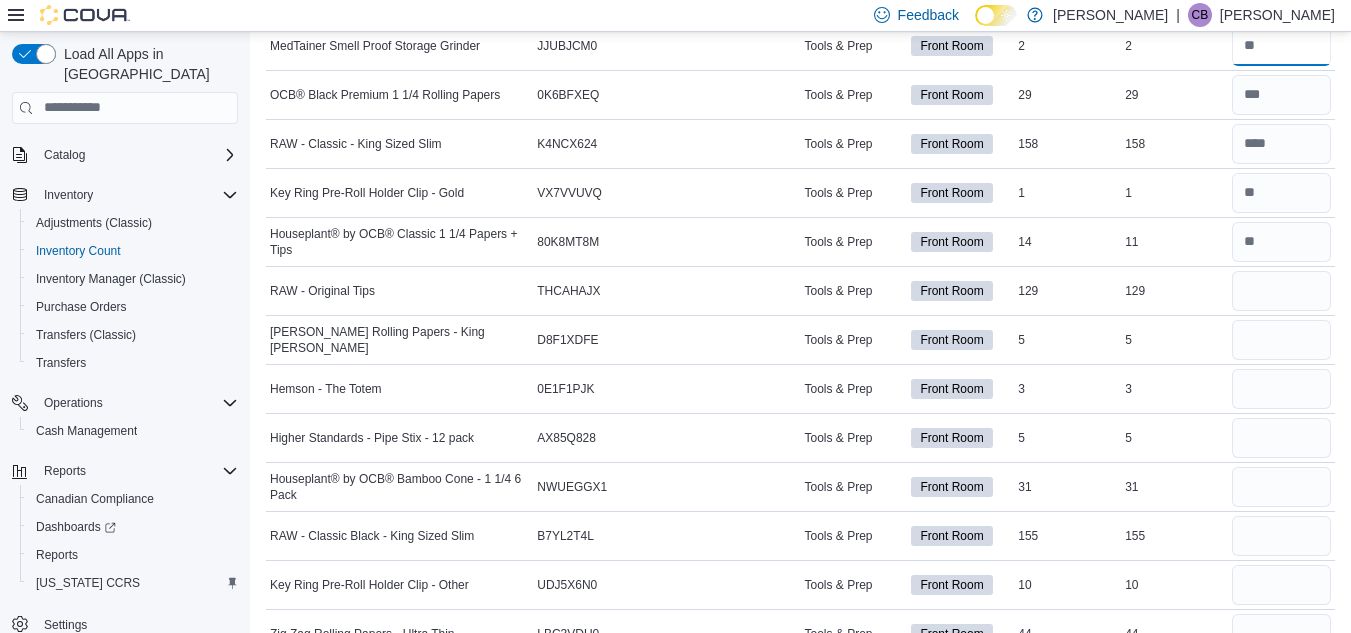 scroll, scrollTop: 6813, scrollLeft: 0, axis: vertical 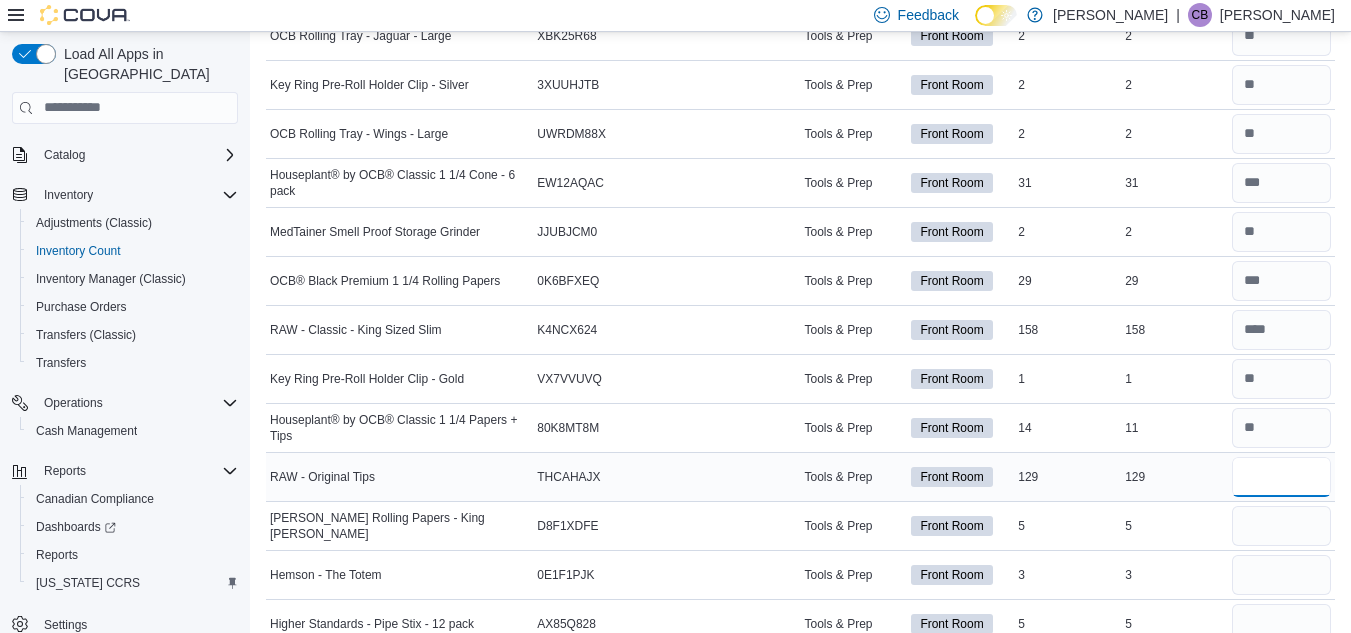 click at bounding box center [1281, 477] 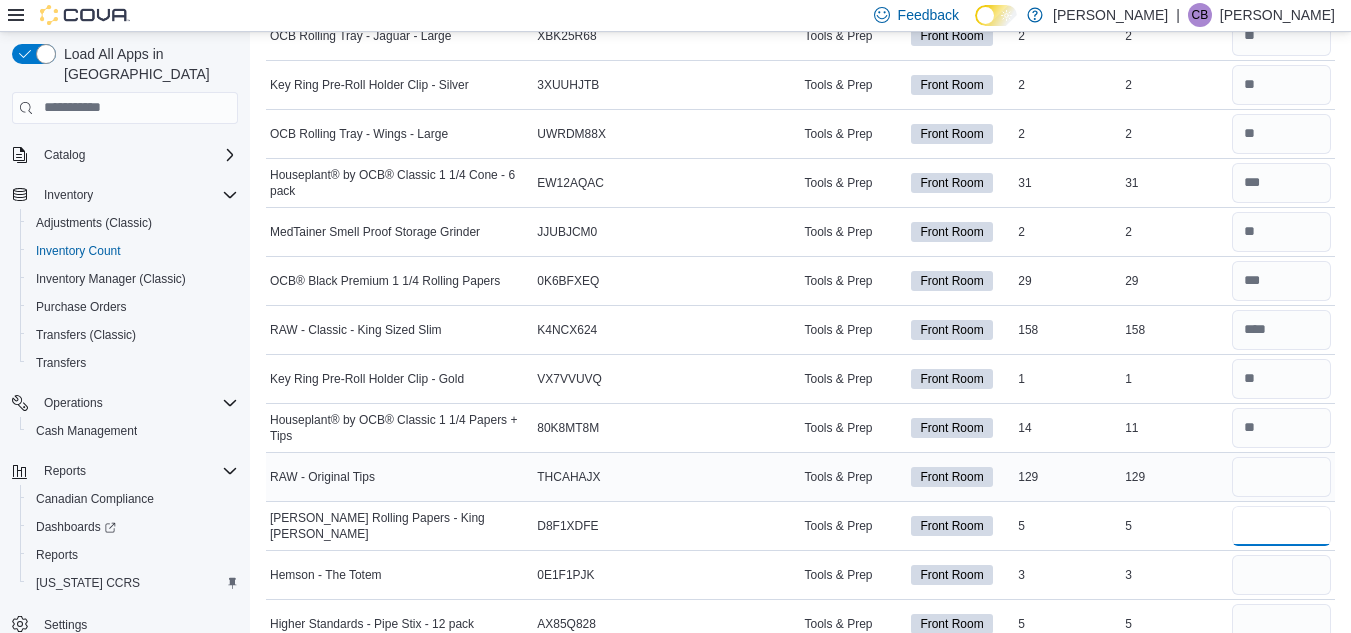 type 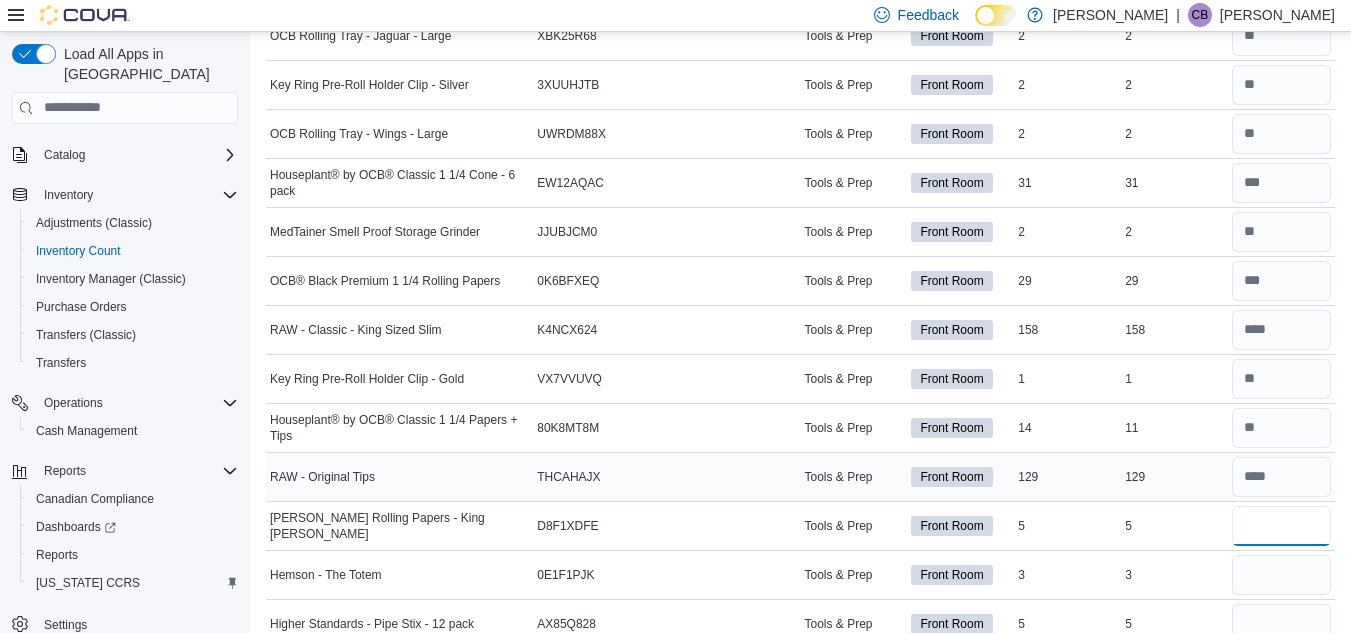 type on "*" 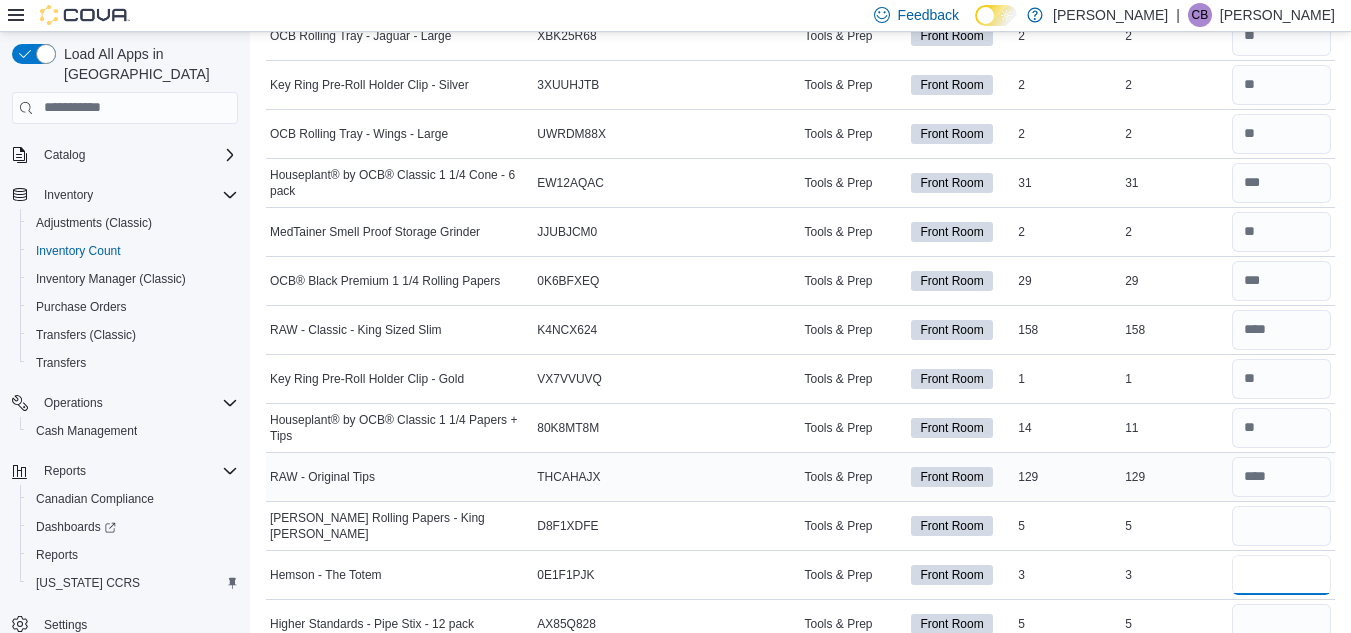 type 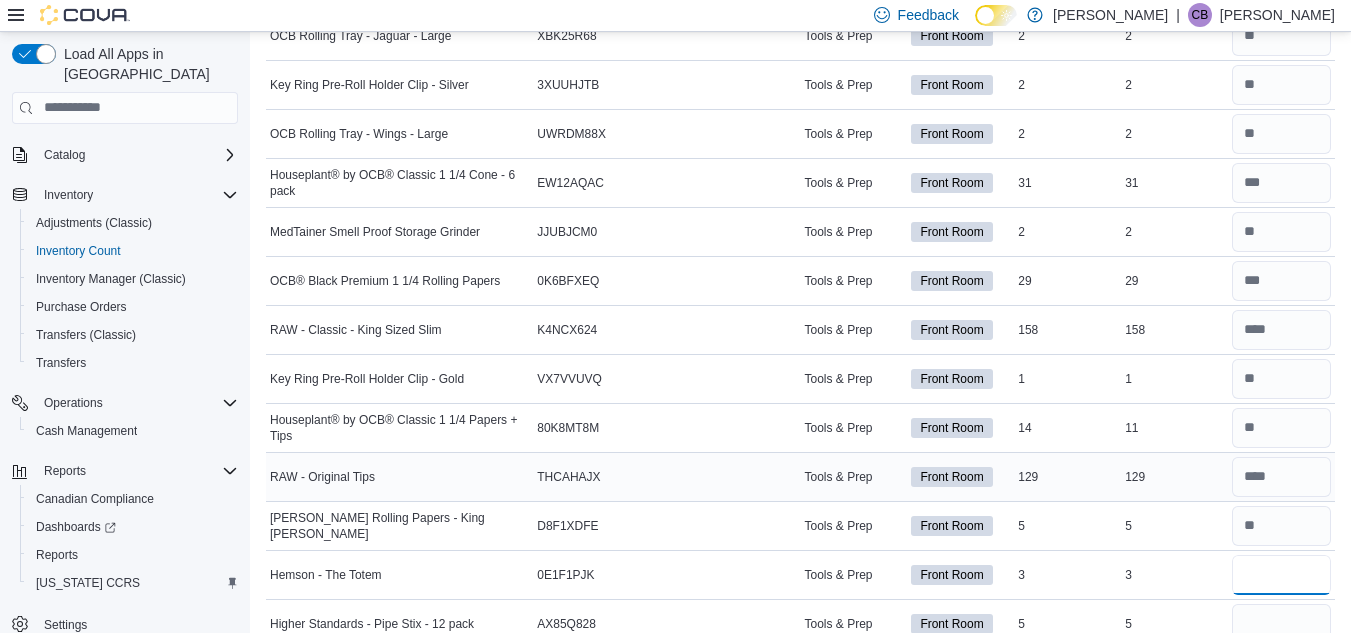 type on "*" 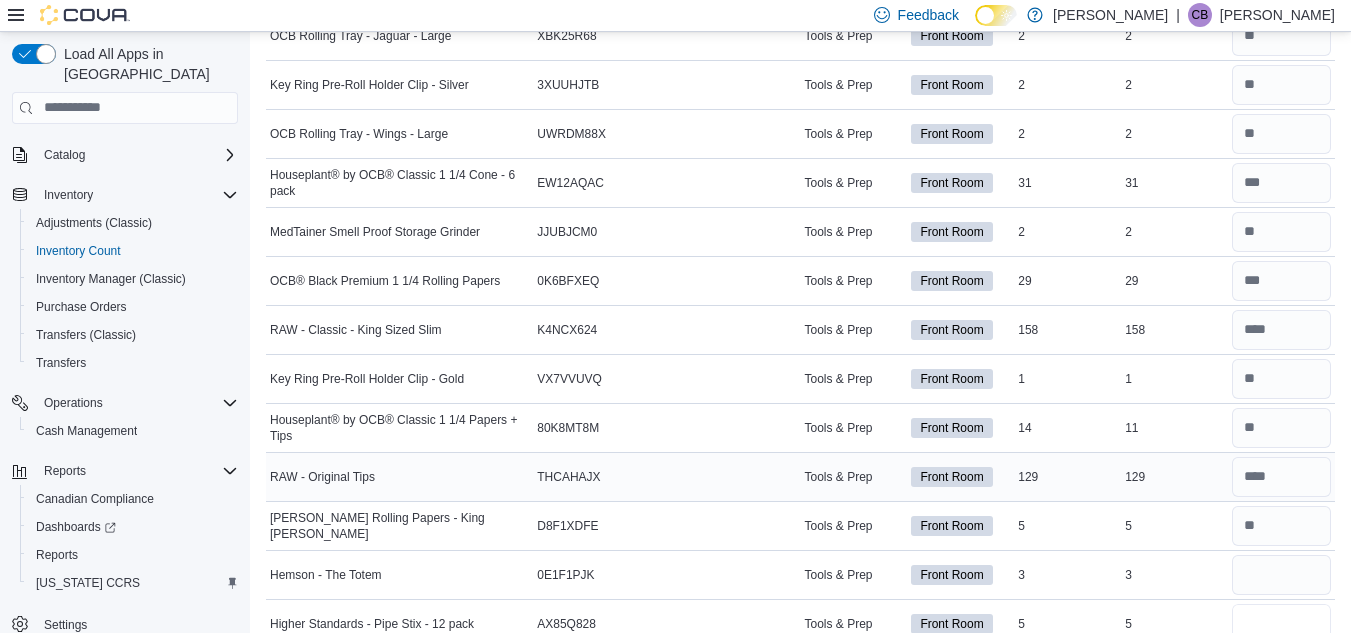 type 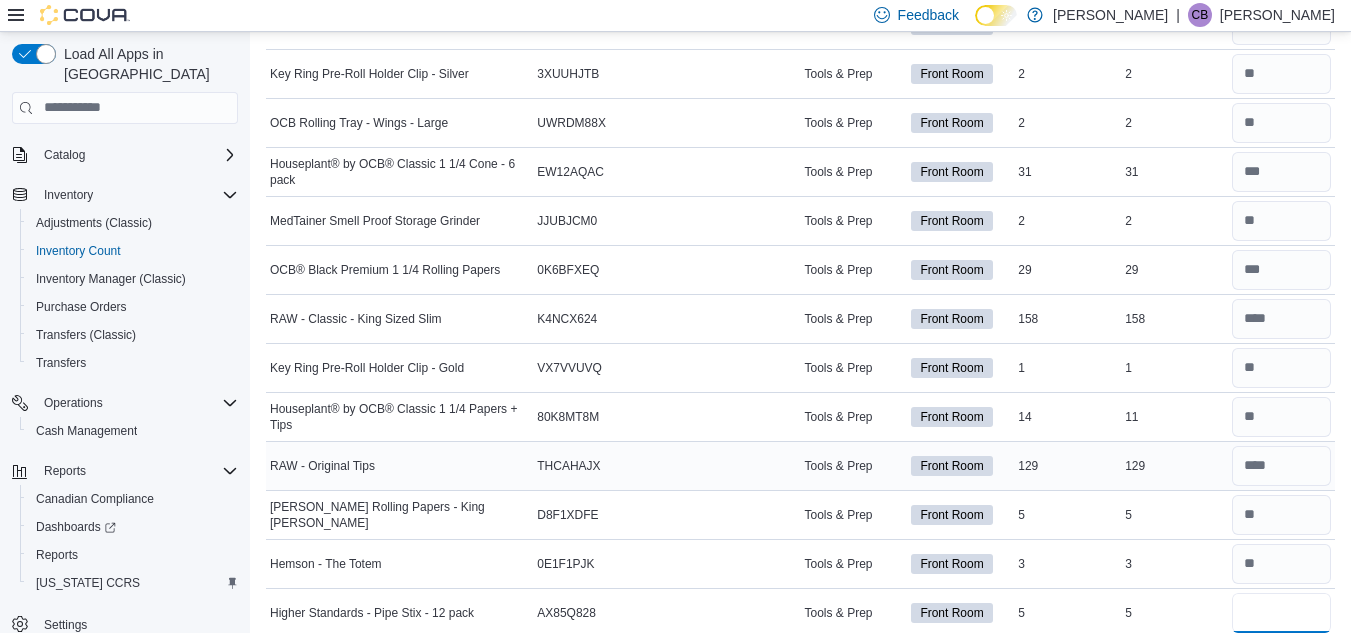 type on "*" 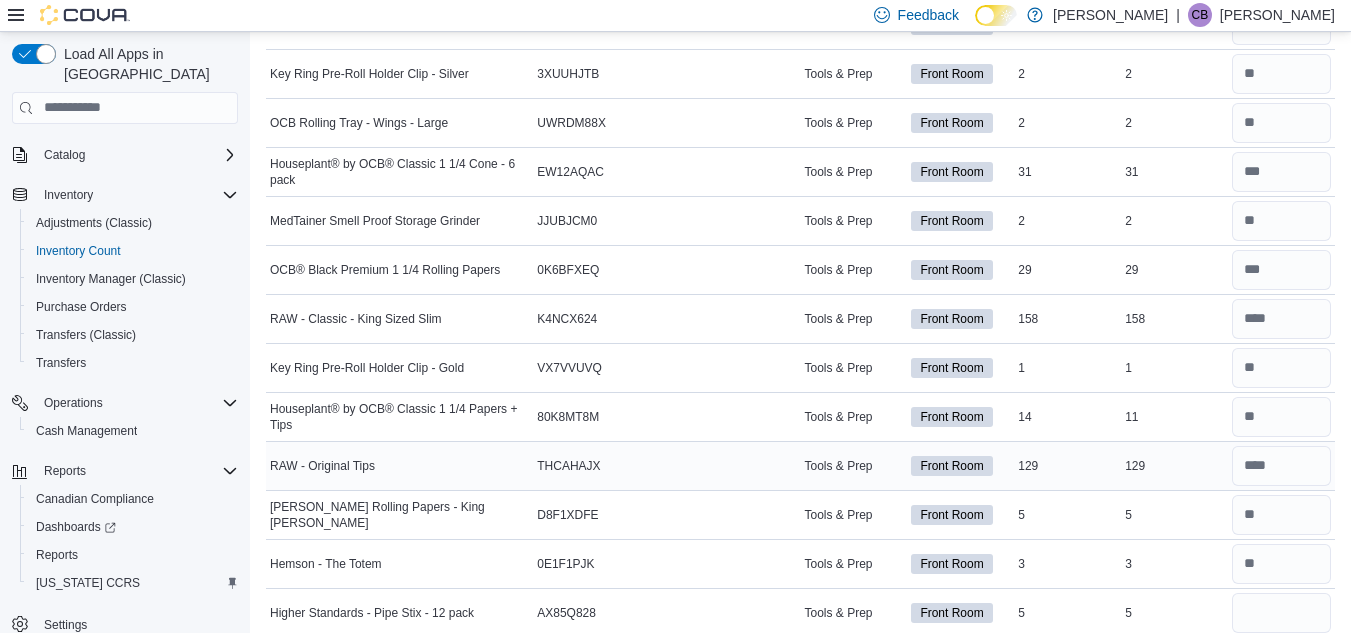 type 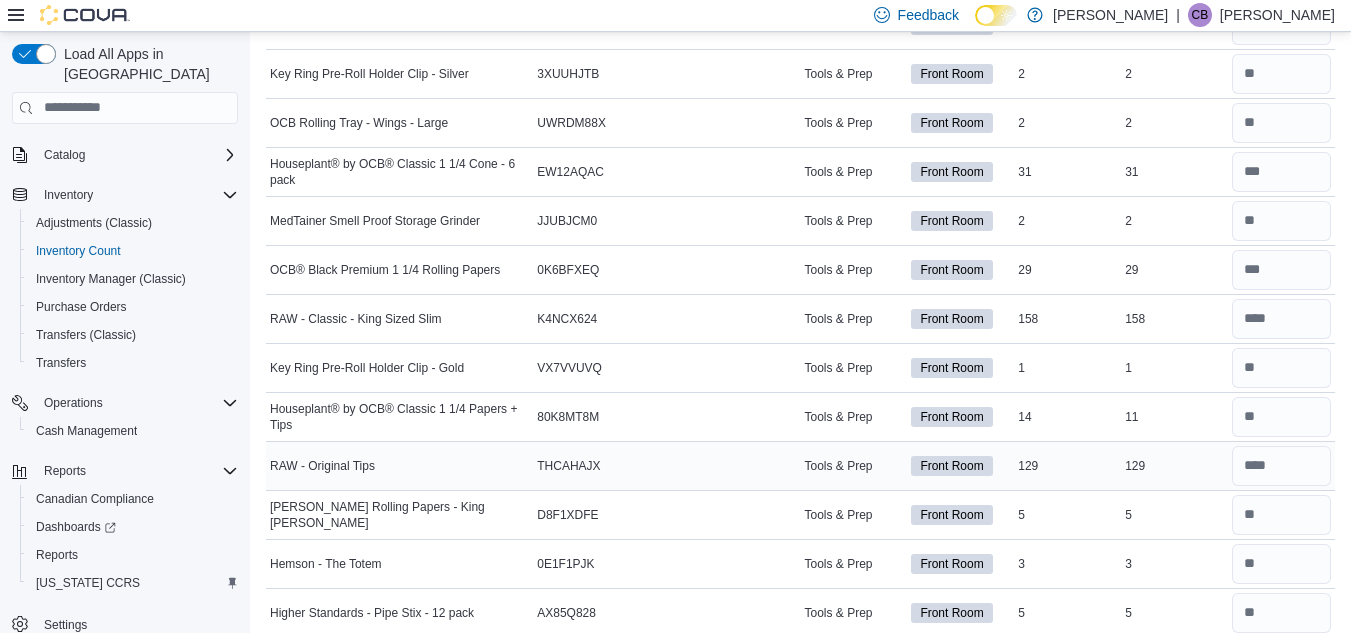 scroll, scrollTop: 6956, scrollLeft: 0, axis: vertical 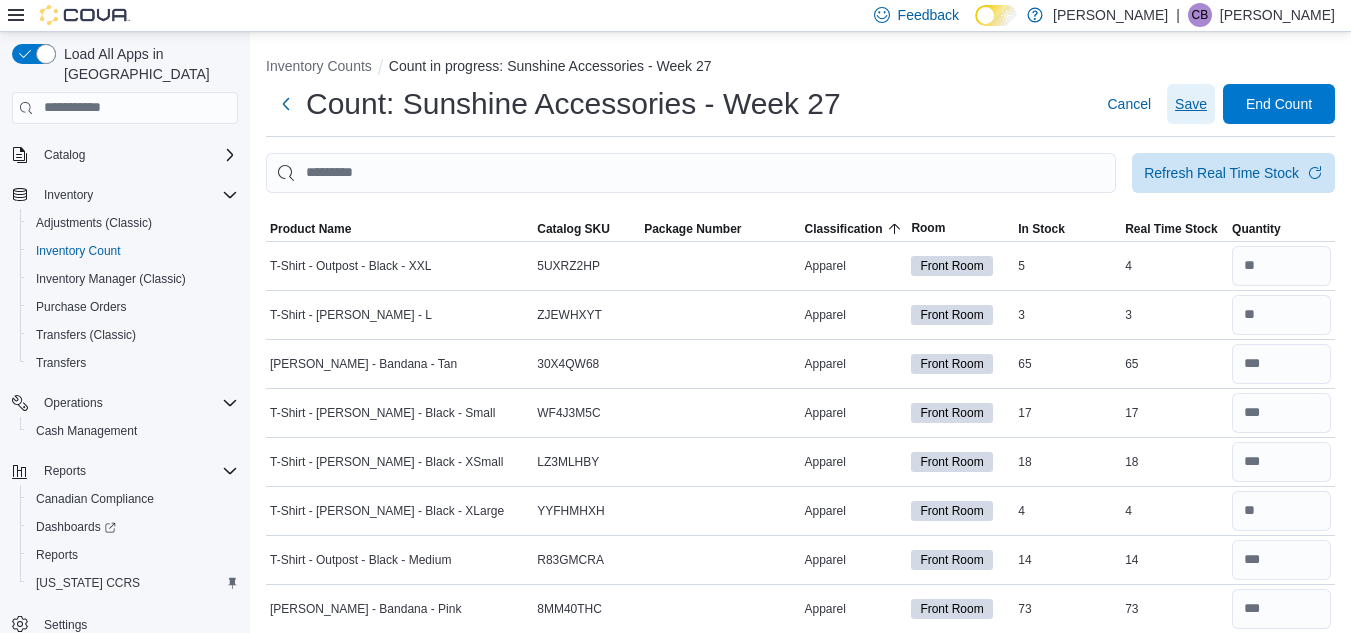 click on "Save" at bounding box center [1191, 104] 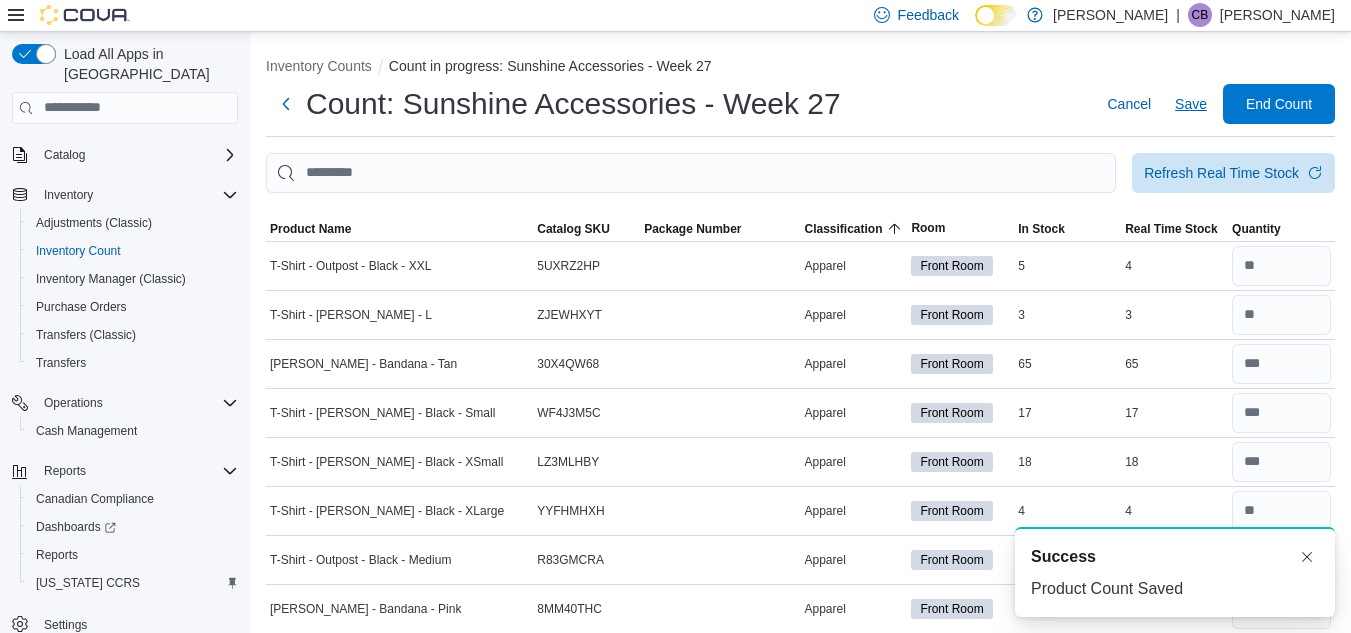 scroll, scrollTop: 0, scrollLeft: 0, axis: both 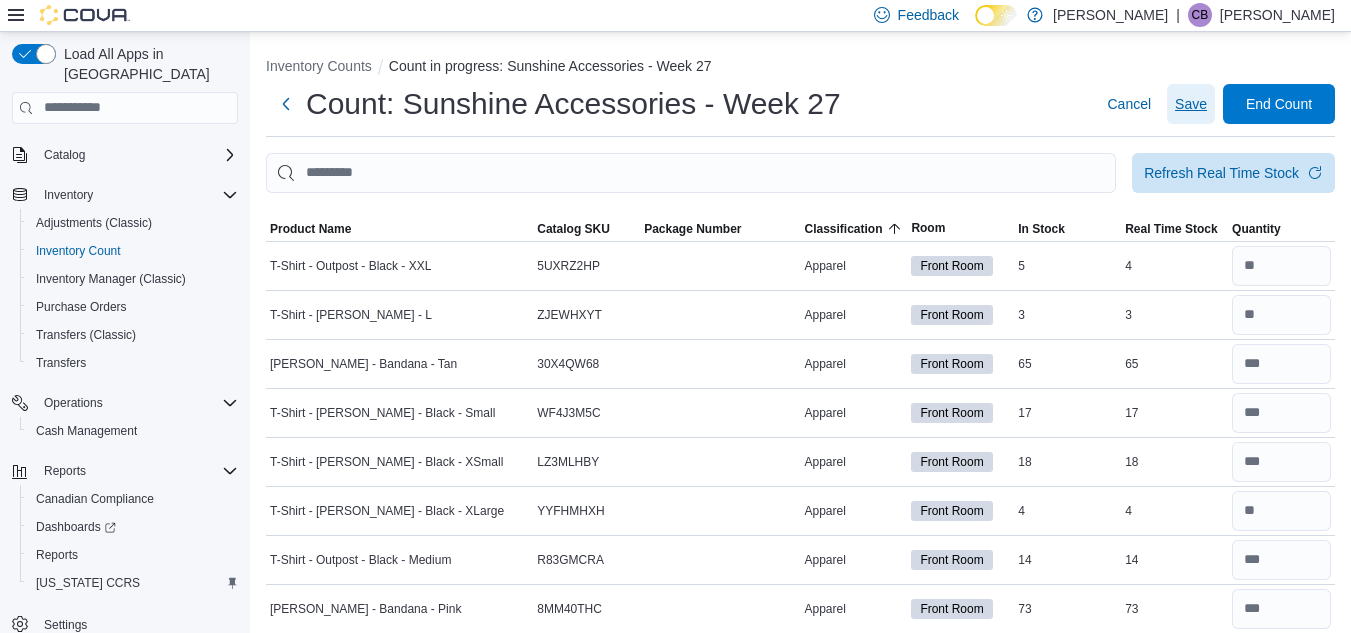 click on "Save" at bounding box center [1191, 104] 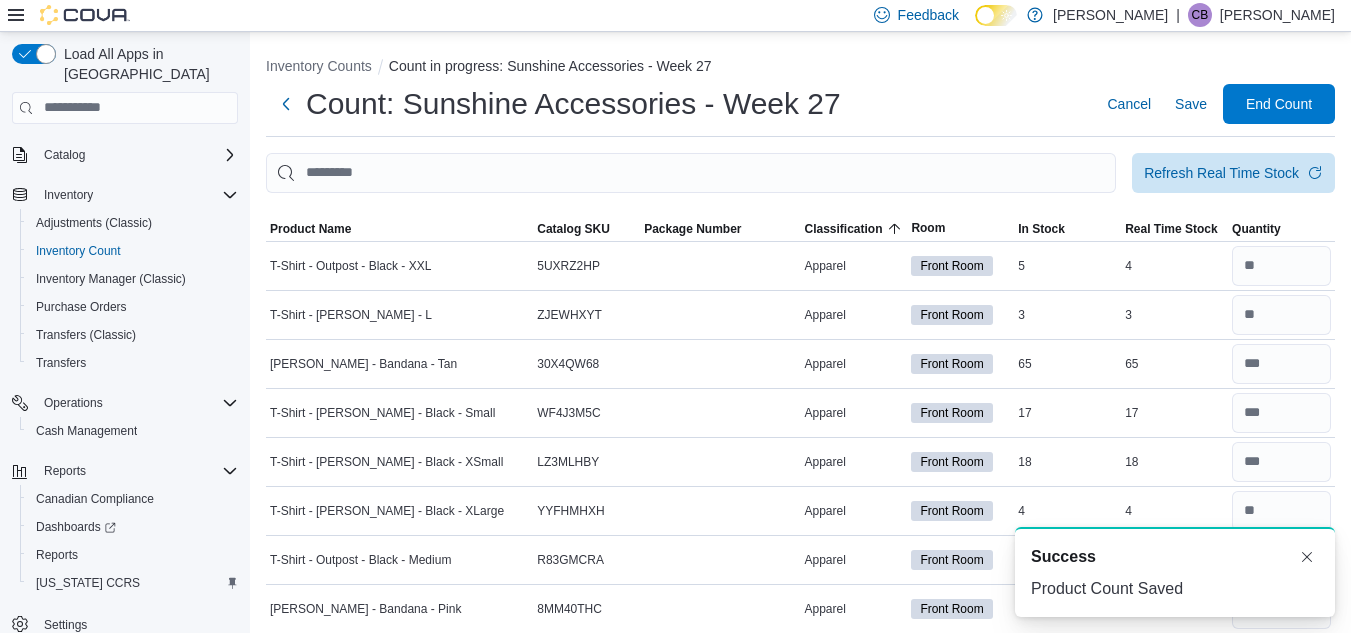 scroll, scrollTop: 3, scrollLeft: 0, axis: vertical 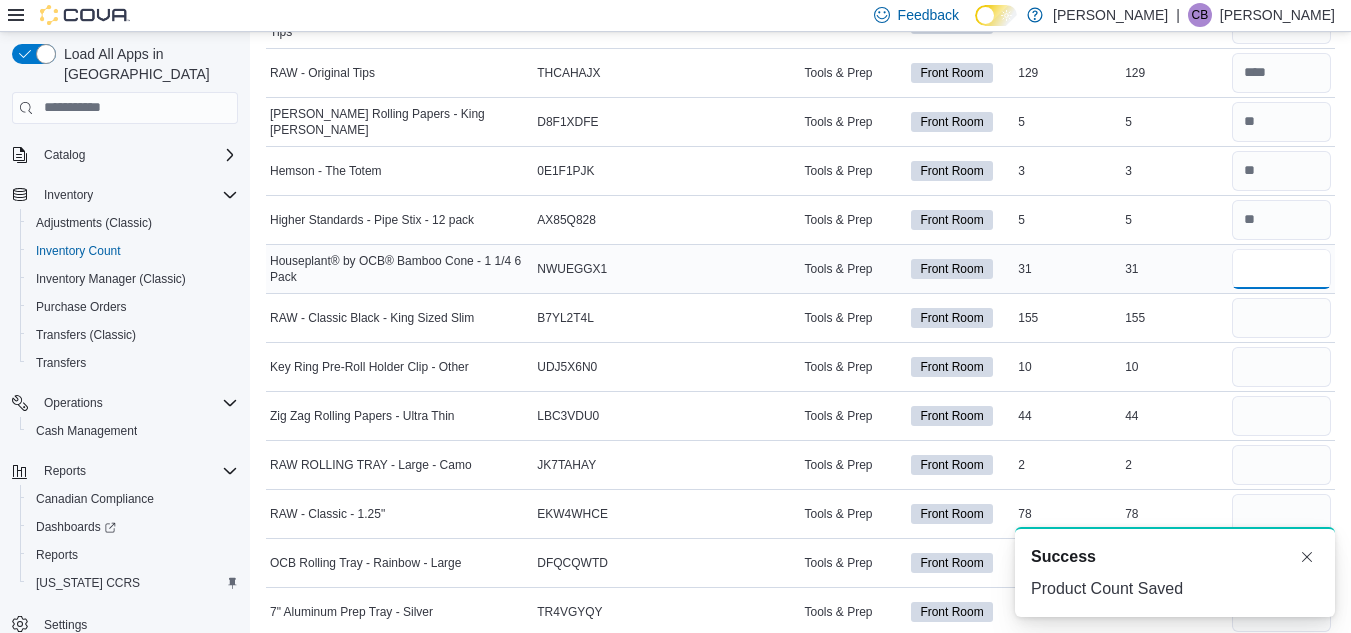 click at bounding box center (1281, 269) 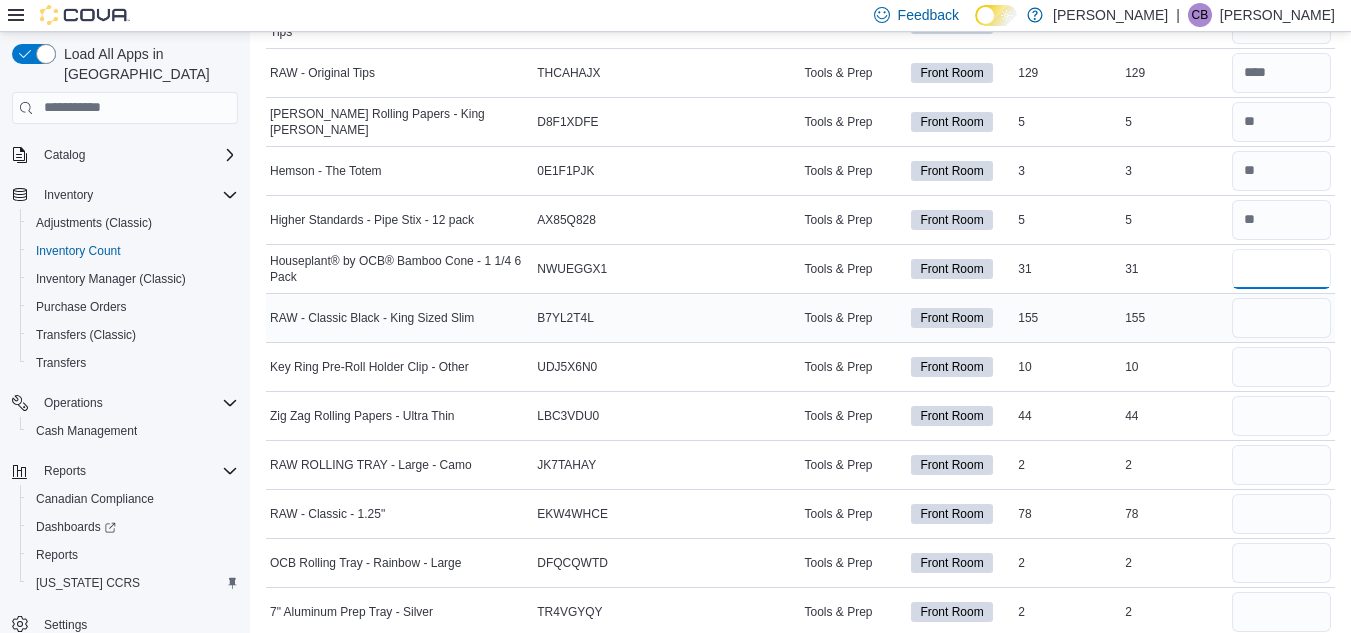 type on "**" 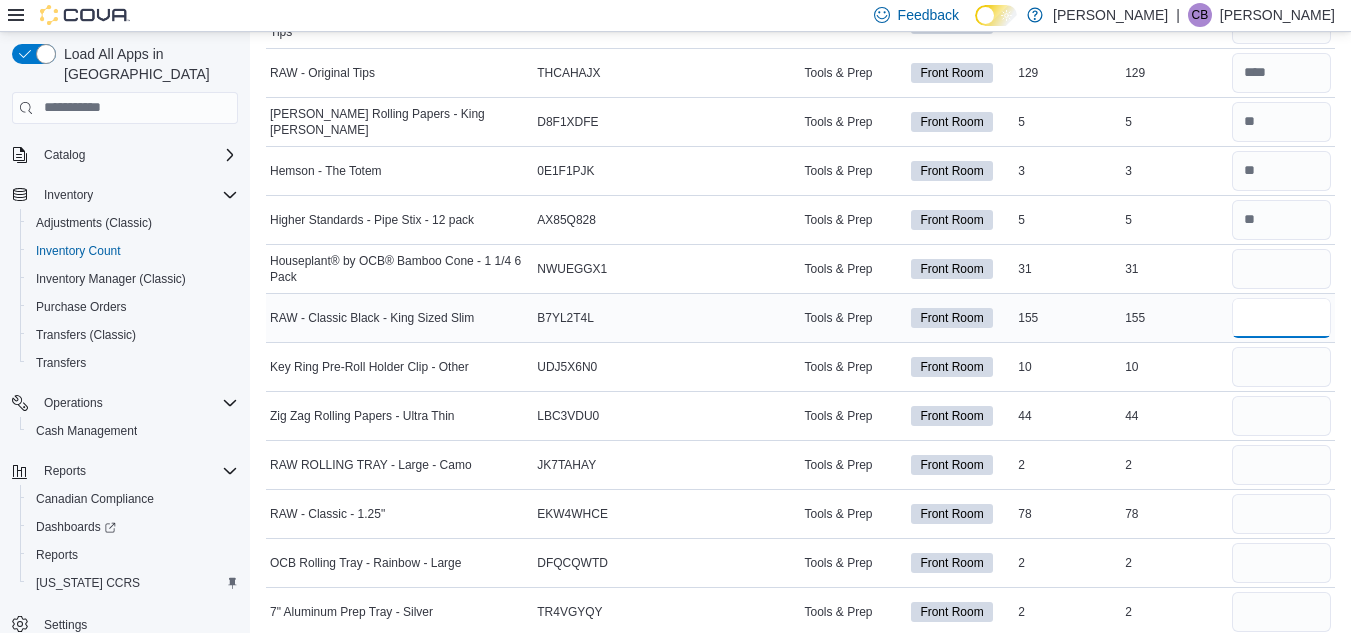 click at bounding box center (1281, 318) 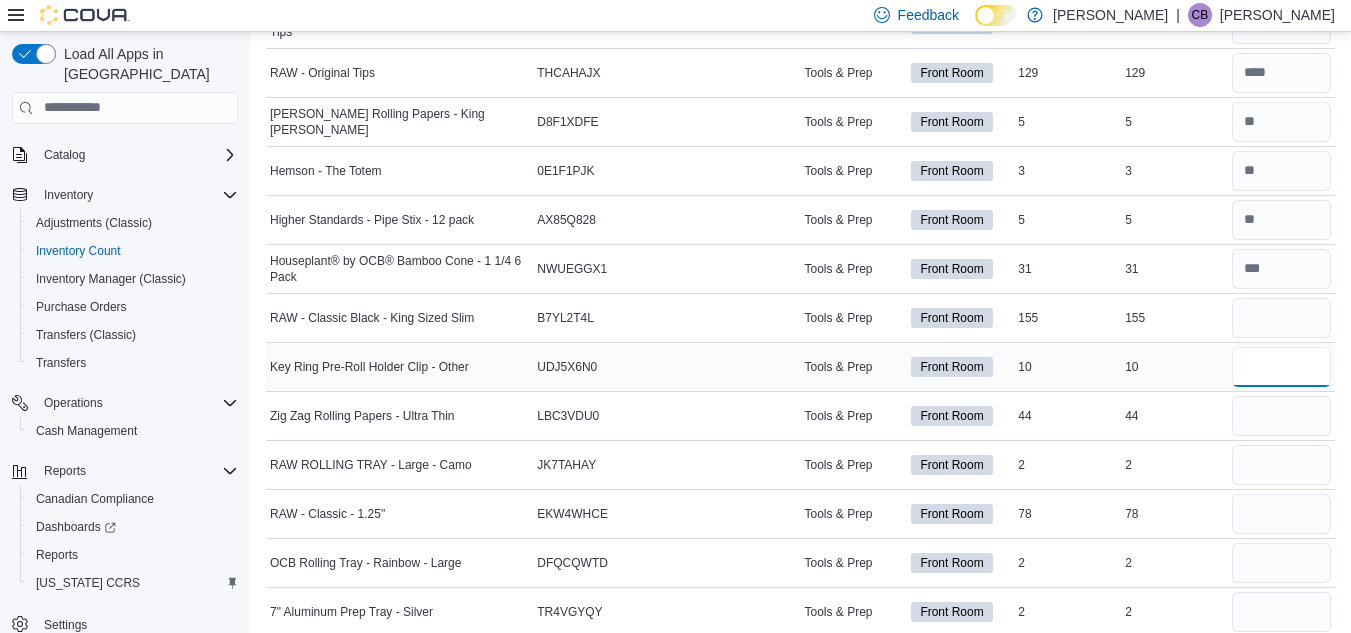 click at bounding box center (1281, 367) 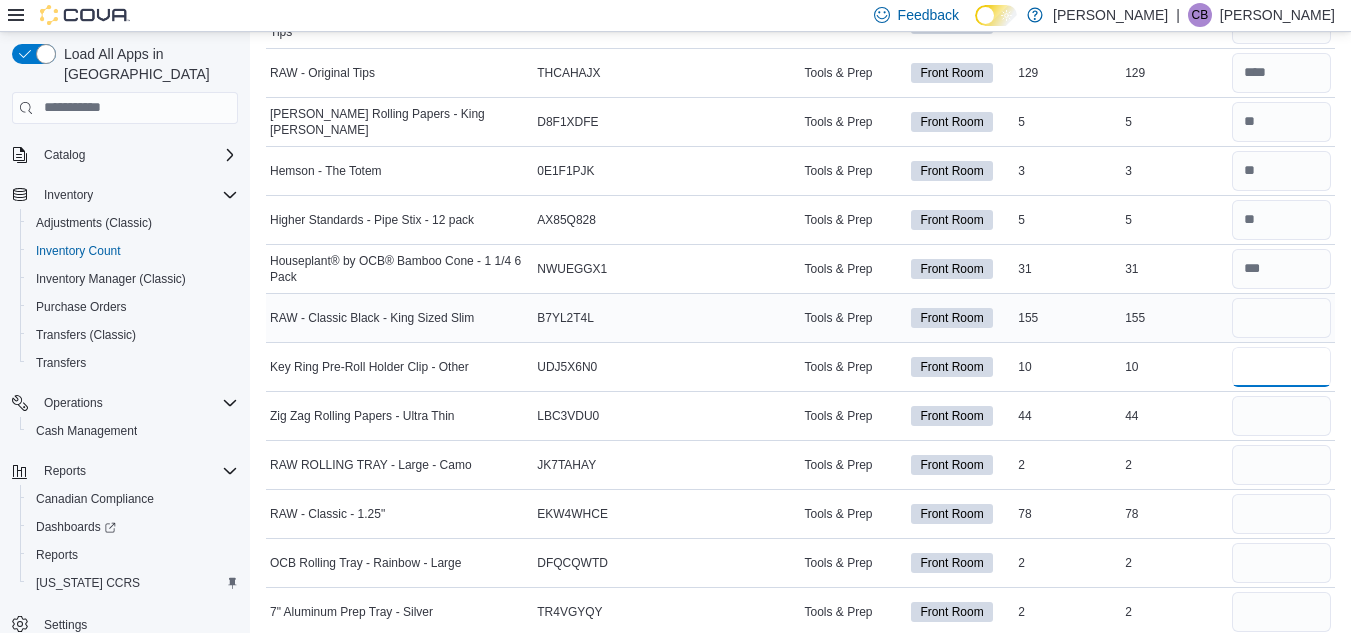 type on "**" 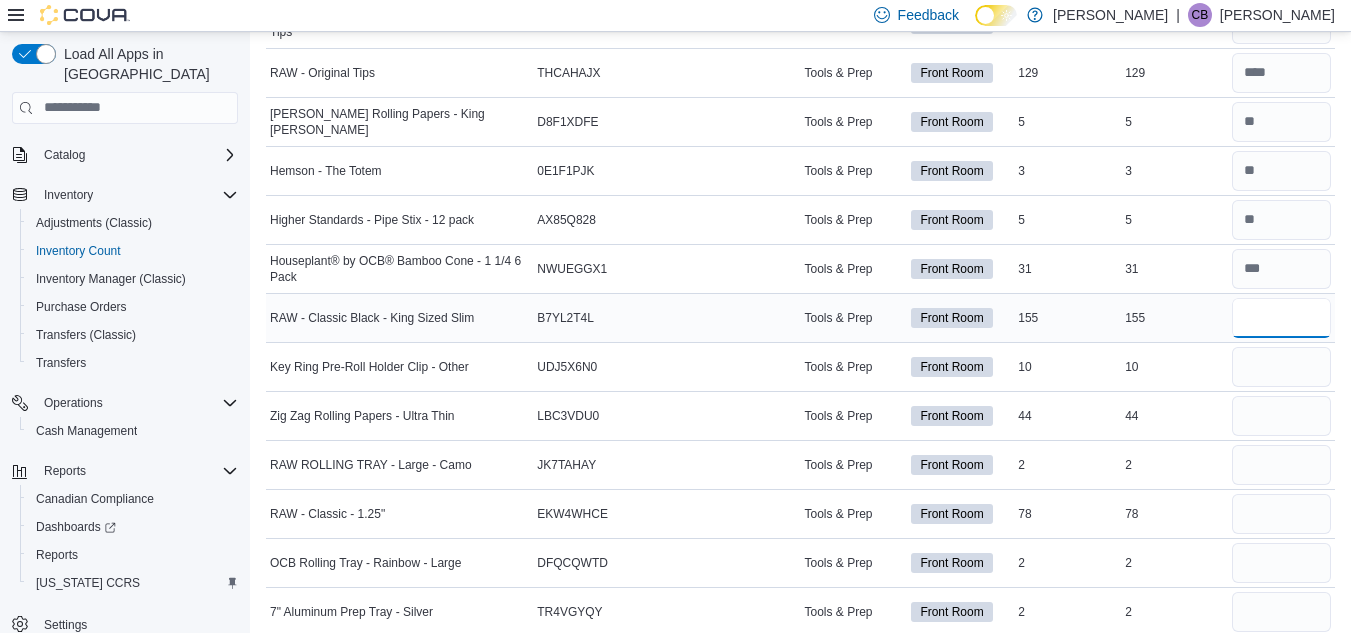 click at bounding box center (1281, 318) 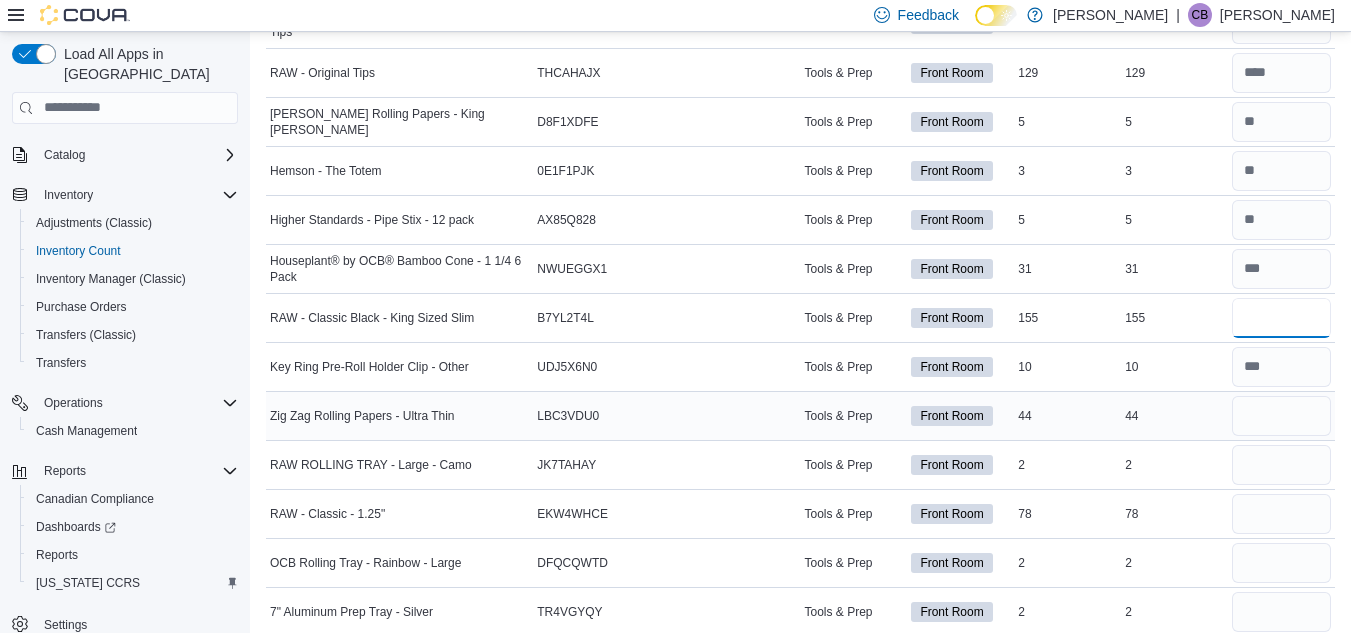 type on "***" 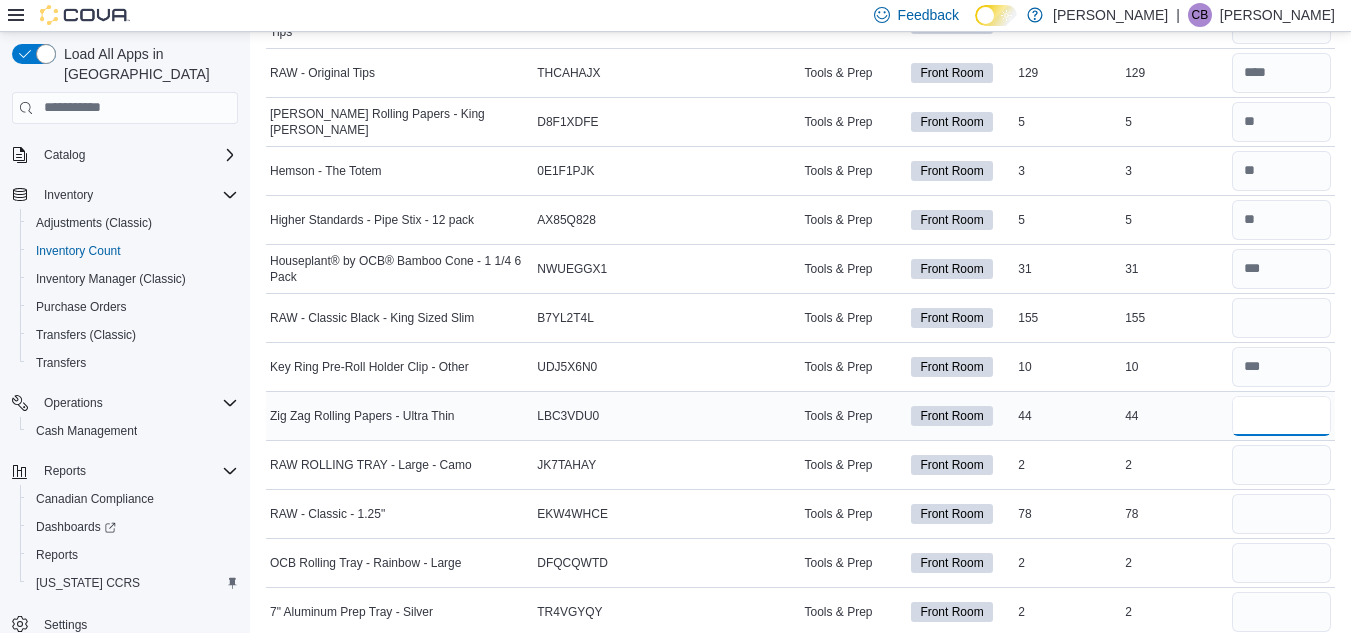 click at bounding box center (1281, 416) 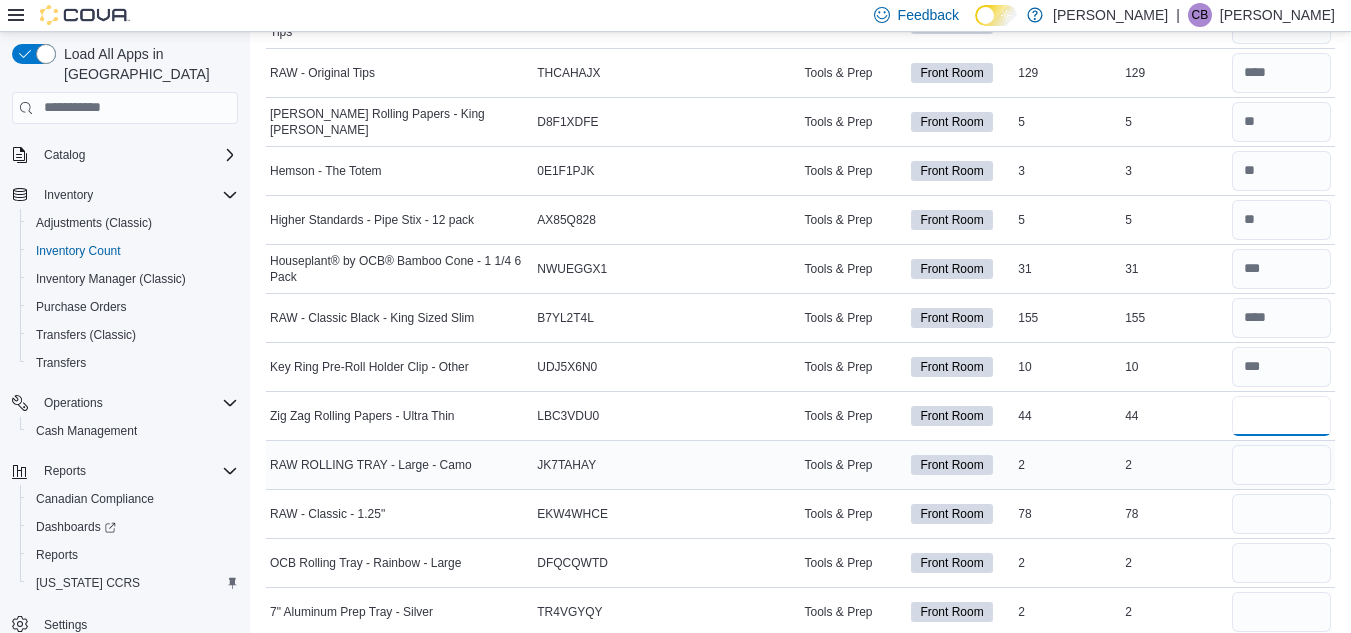 type on "**" 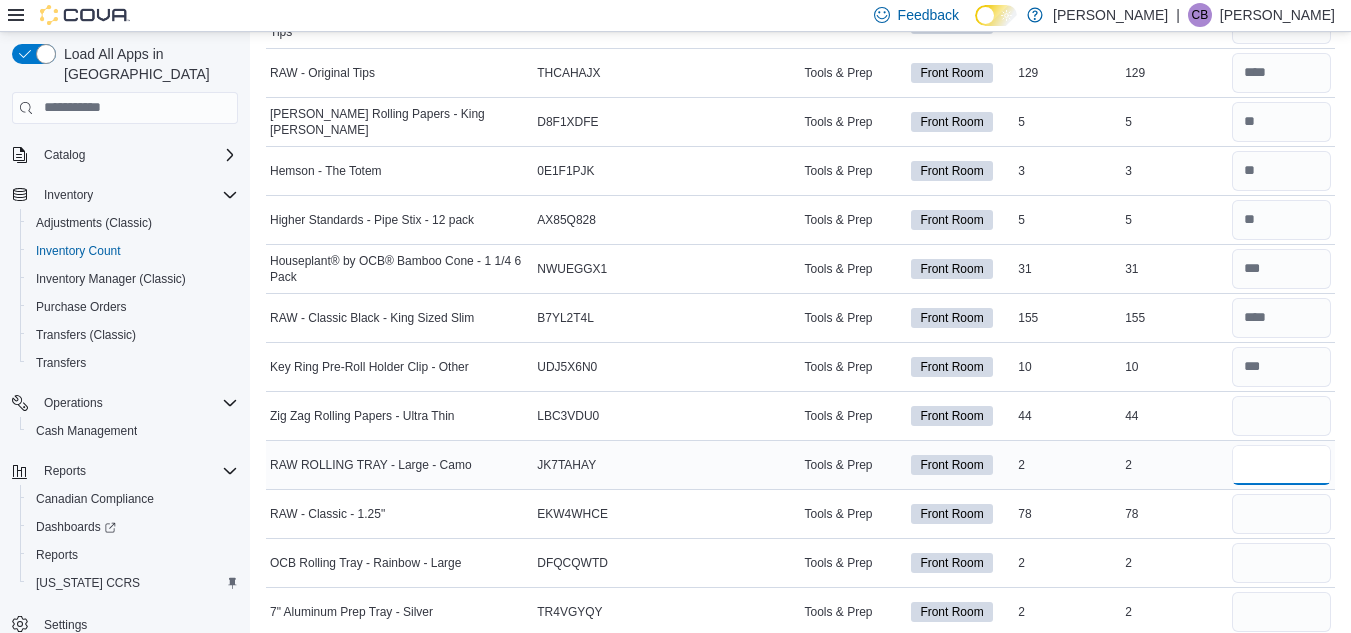 click at bounding box center [1281, 465] 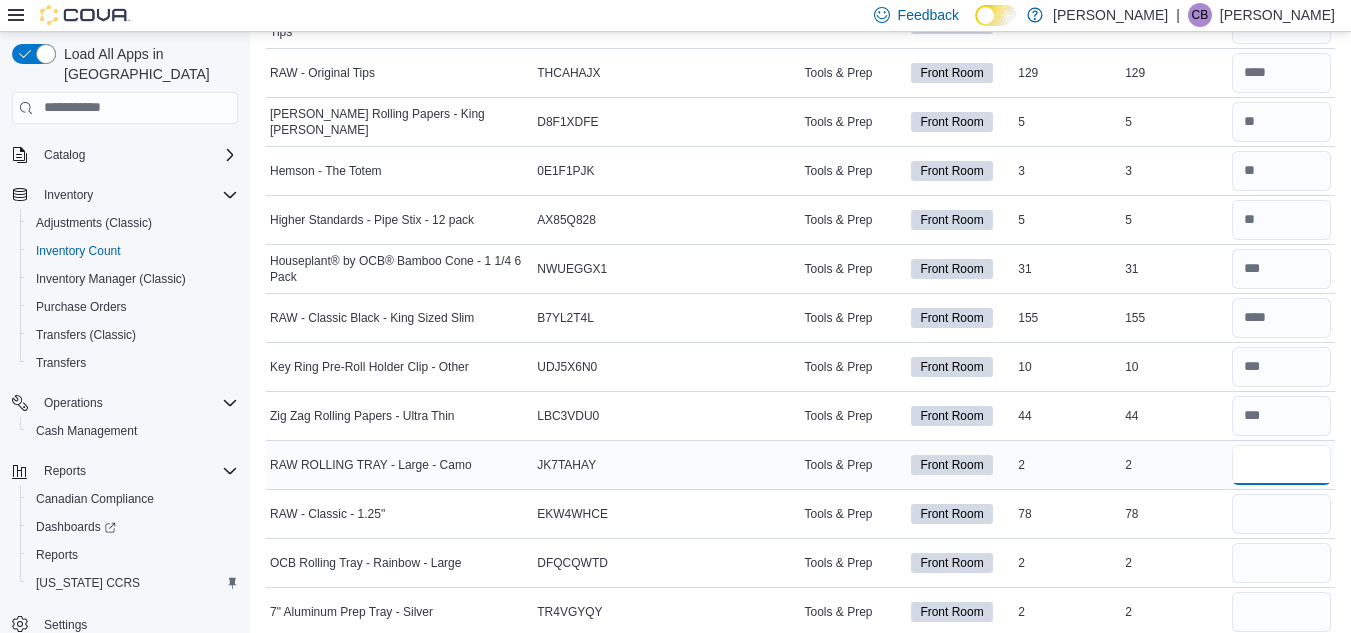 type on "*" 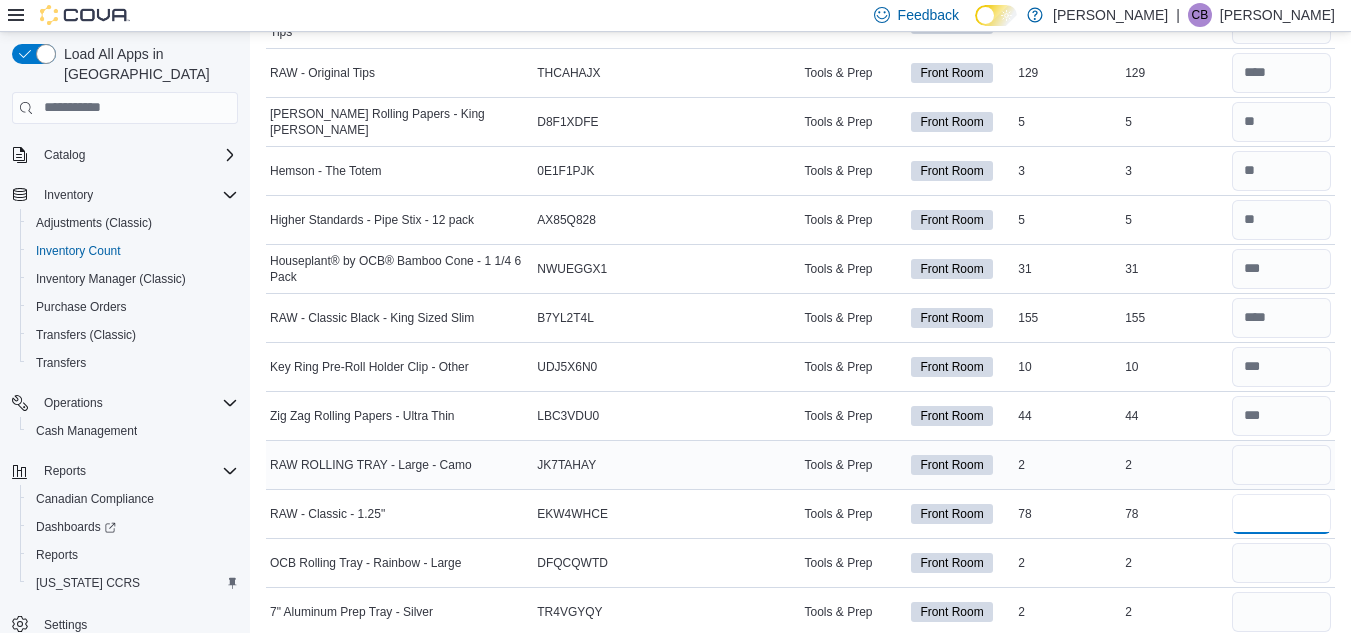 type 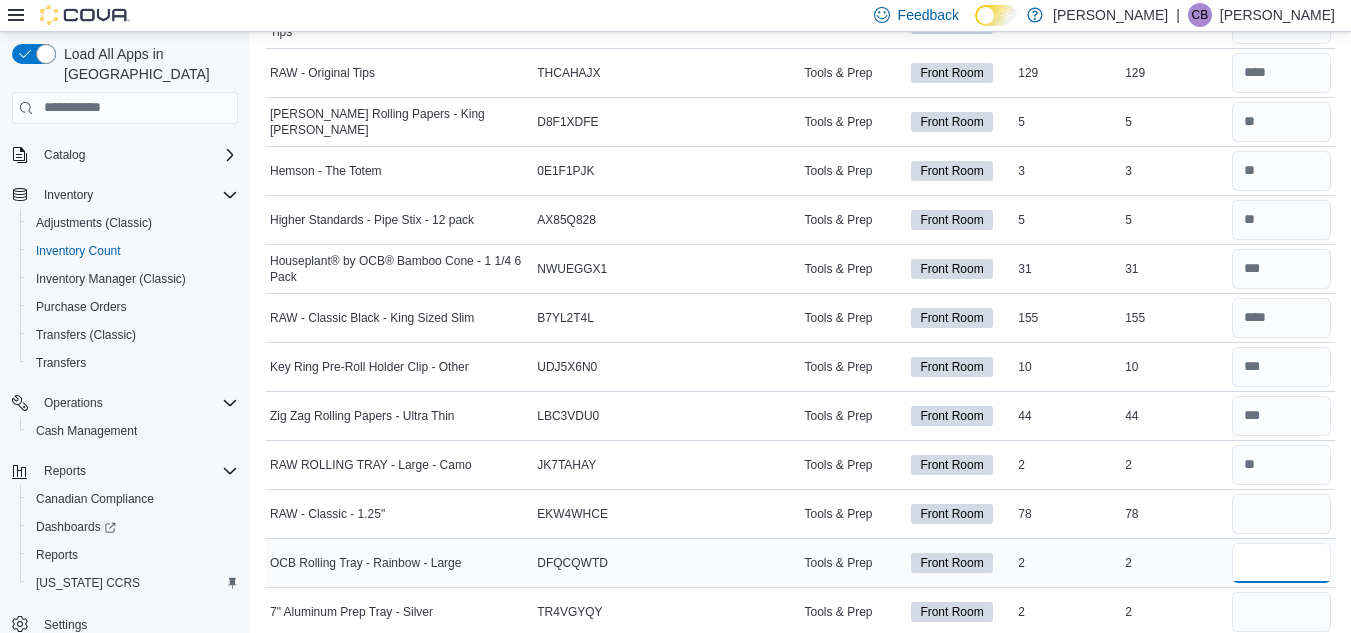 click at bounding box center (1281, 563) 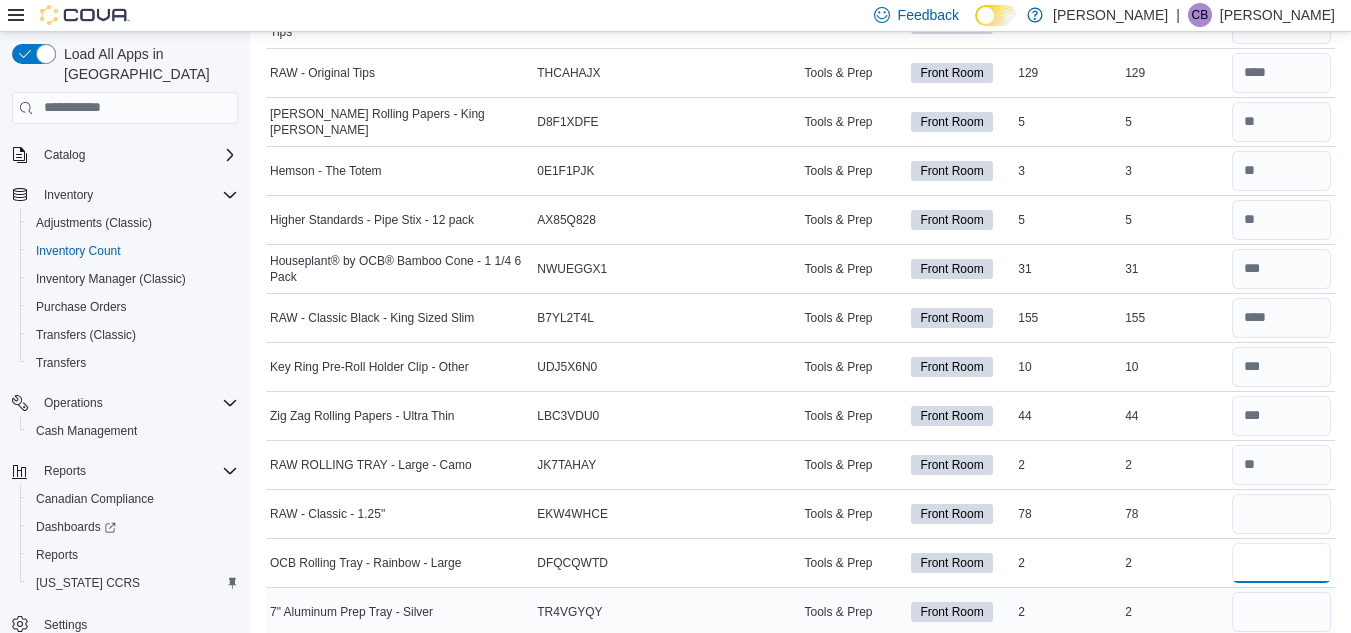 type on "*" 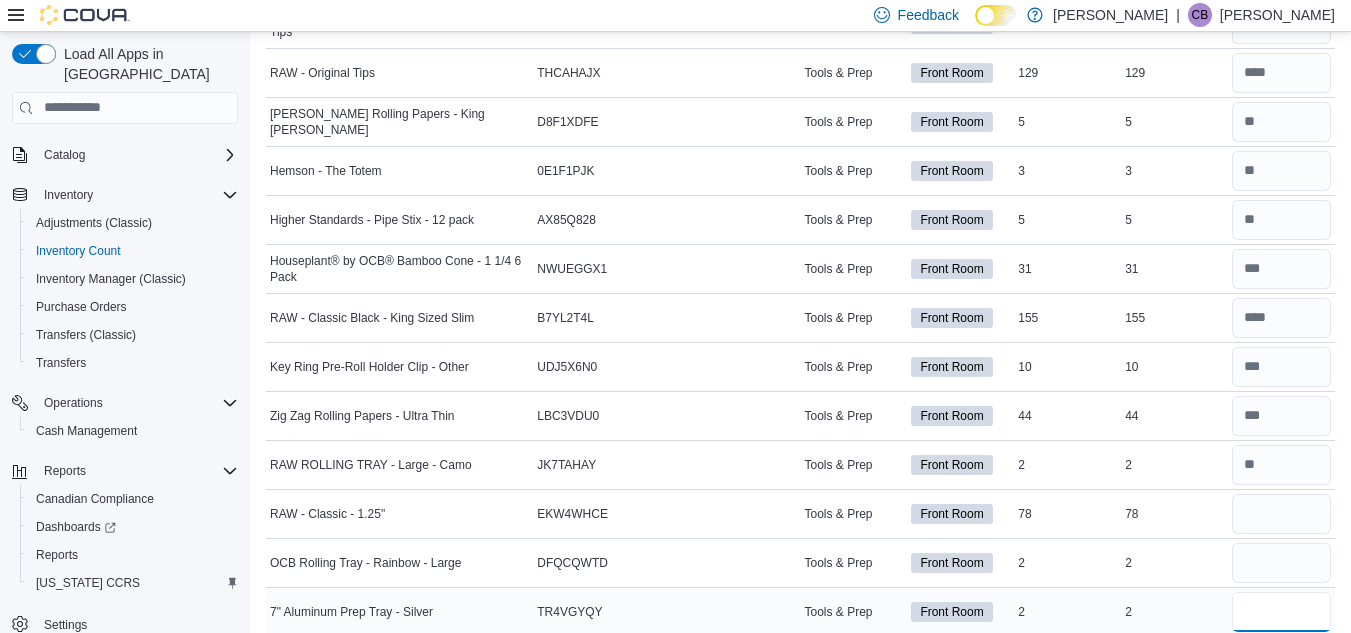 click at bounding box center (1281, 612) 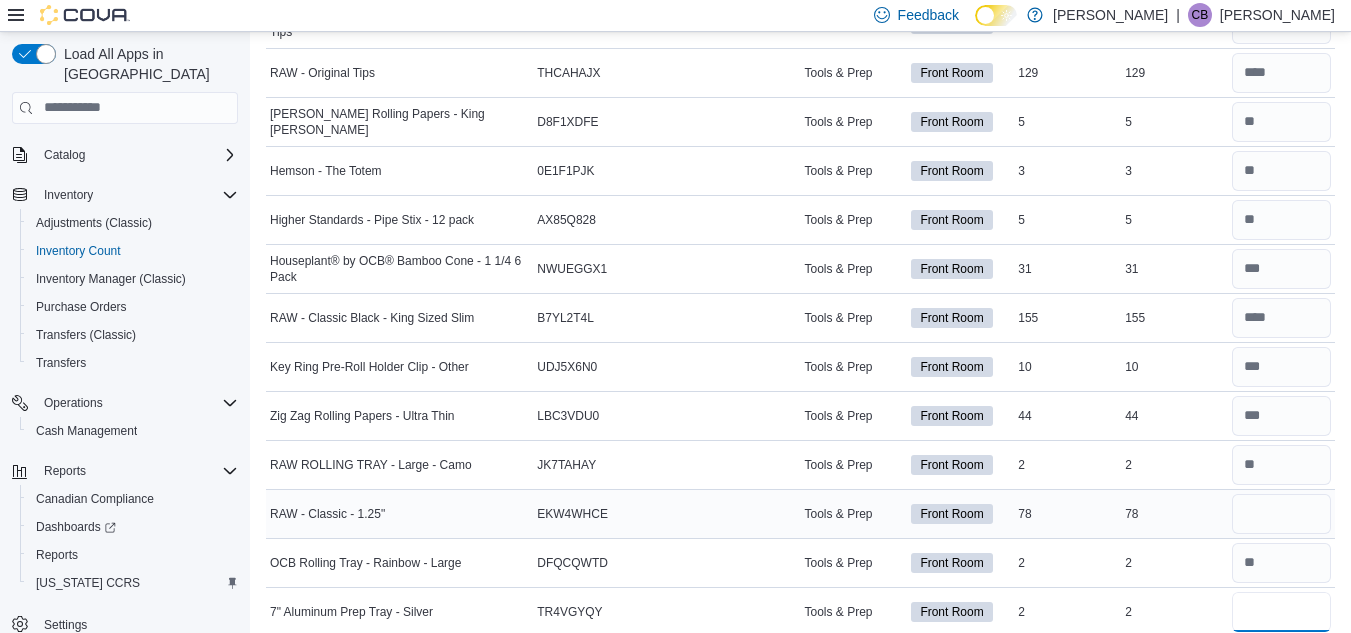 type on "*" 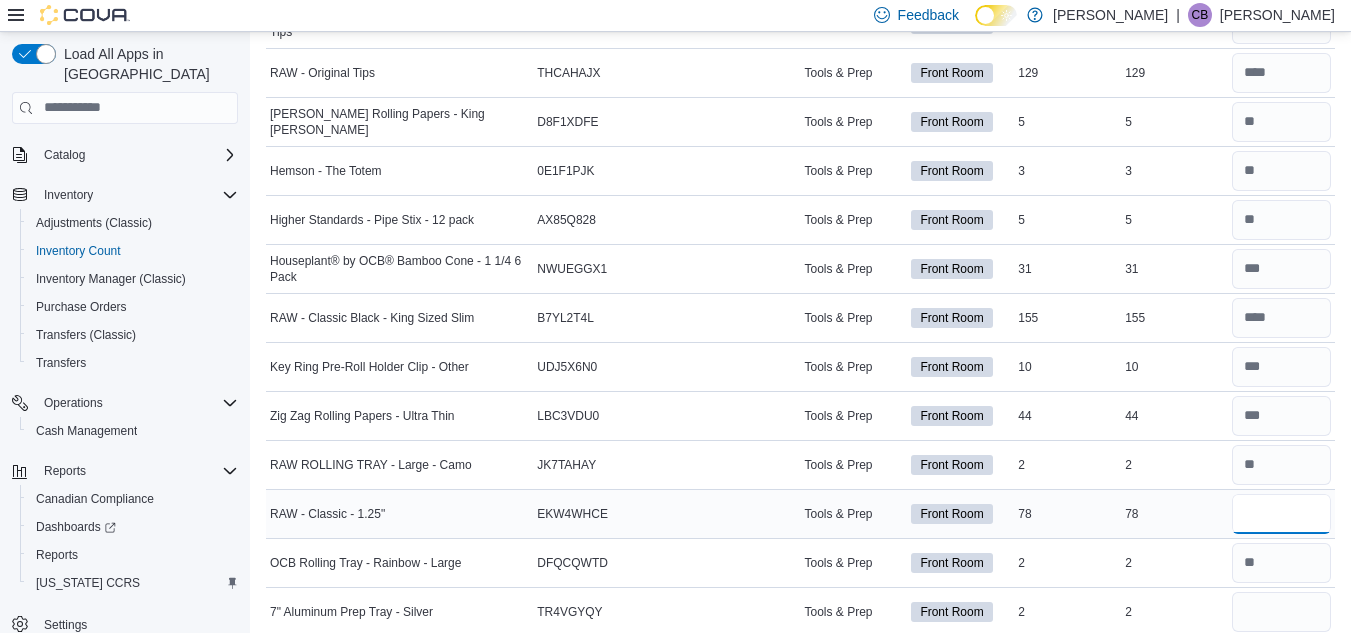 click at bounding box center (1281, 514) 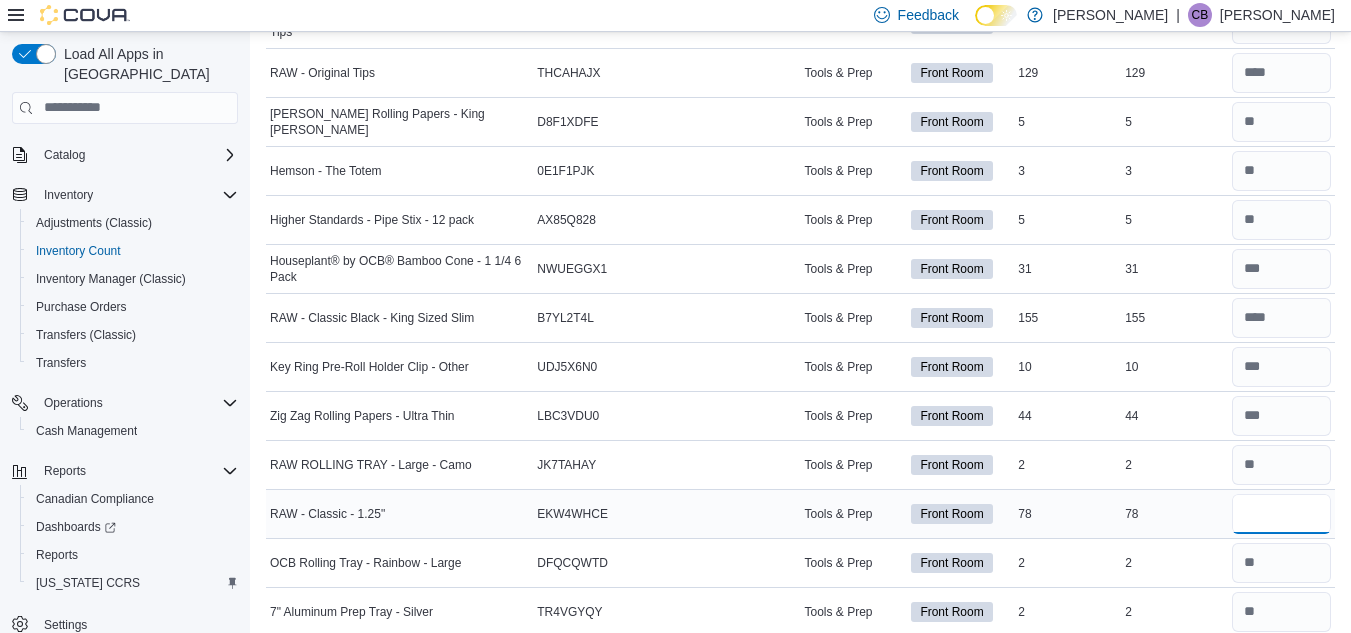 type on "**" 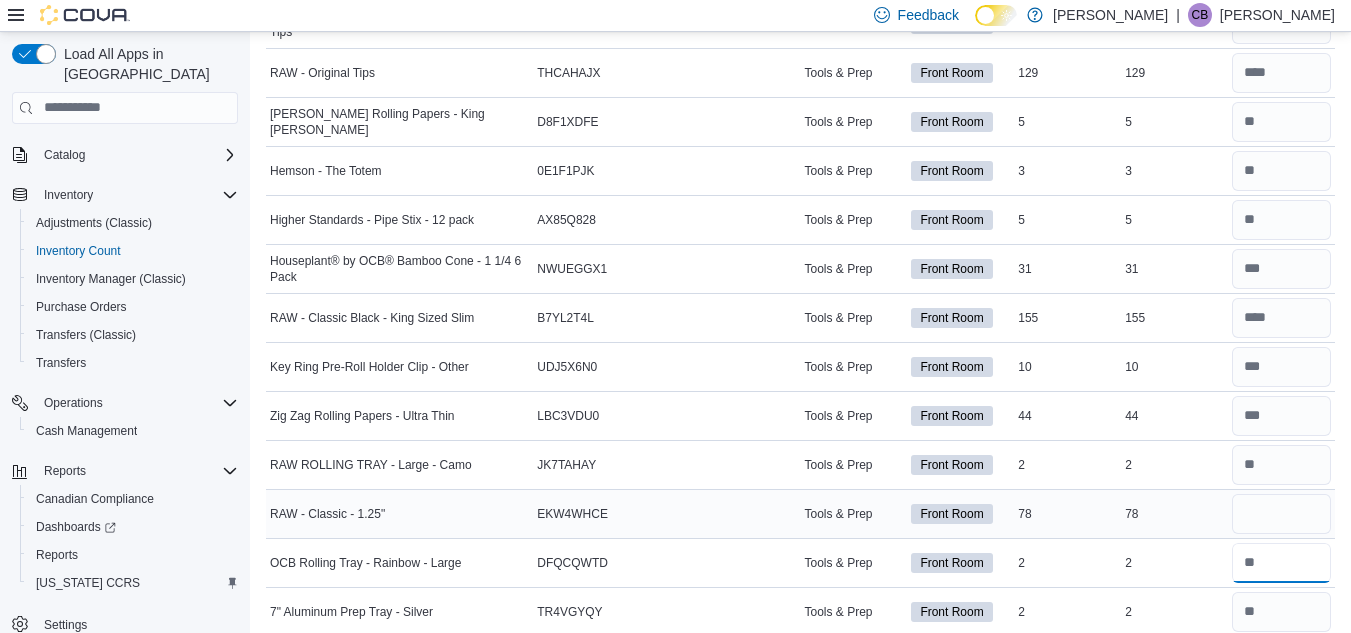 type 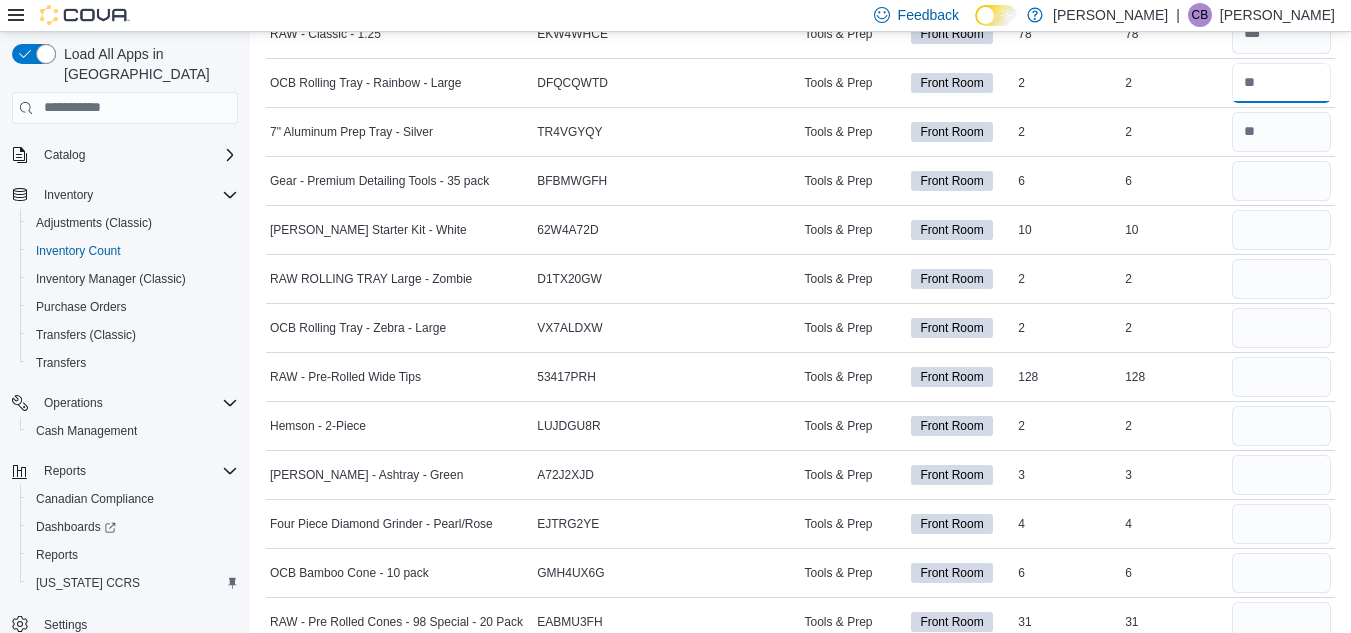 scroll, scrollTop: 7510, scrollLeft: 0, axis: vertical 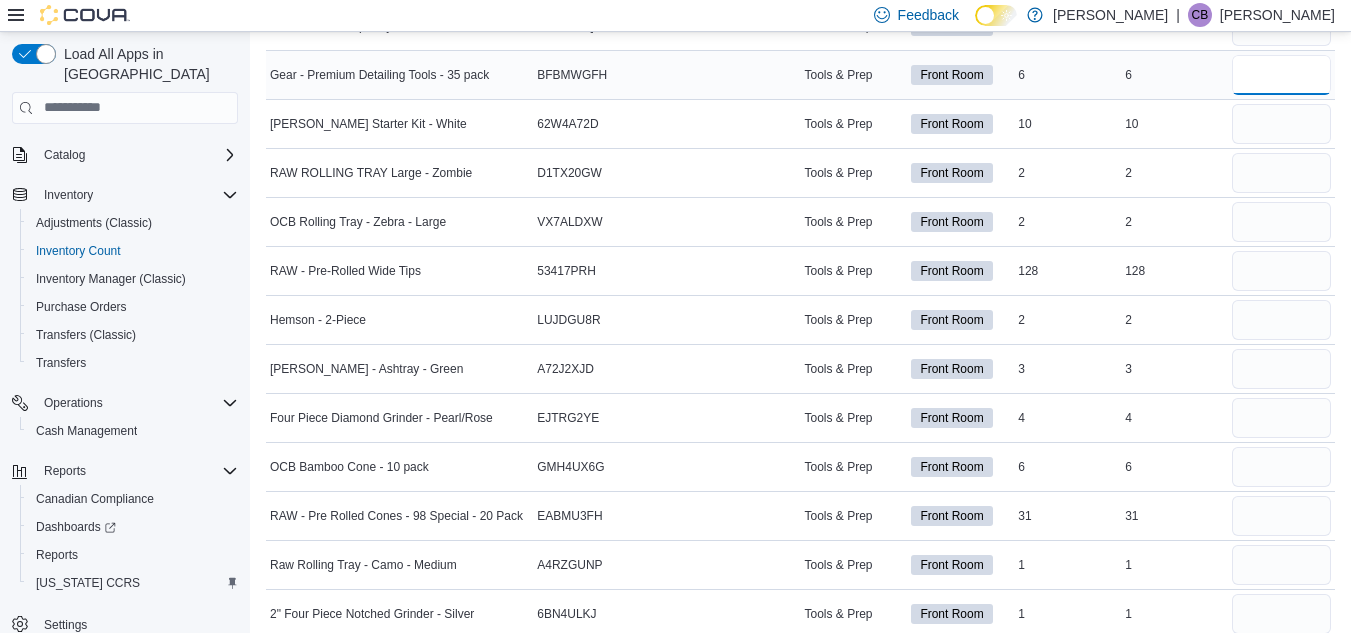 click at bounding box center (1281, 75) 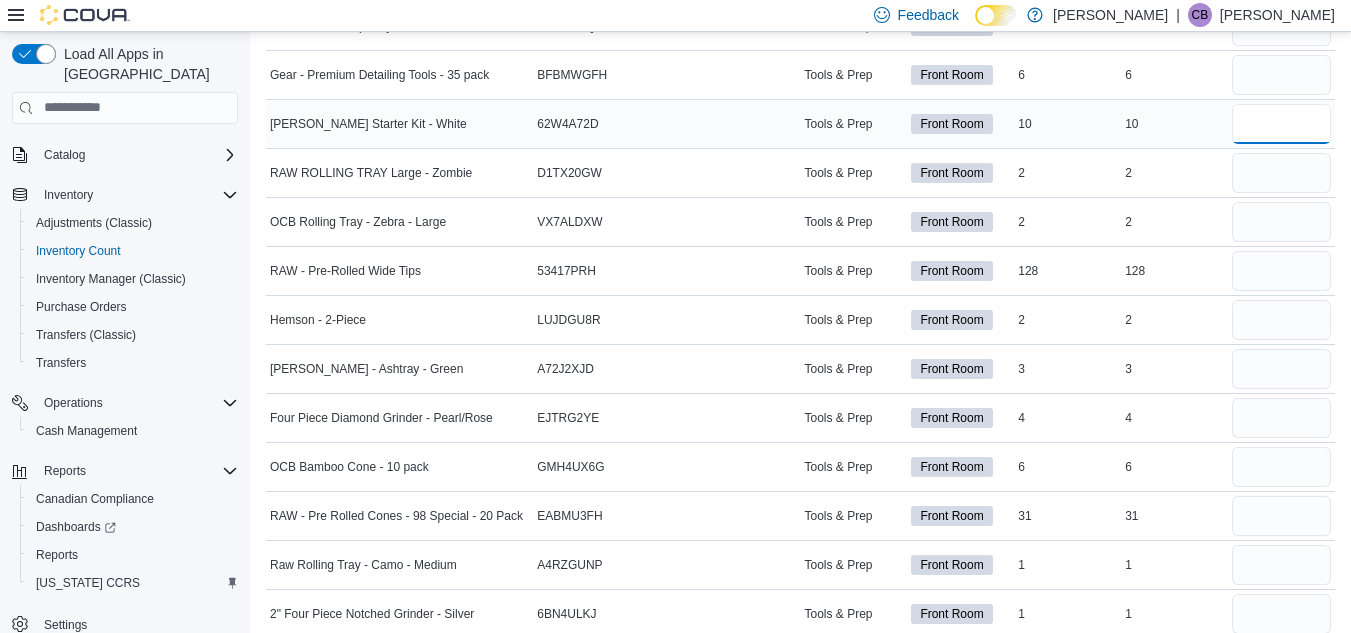 click at bounding box center [1281, 124] 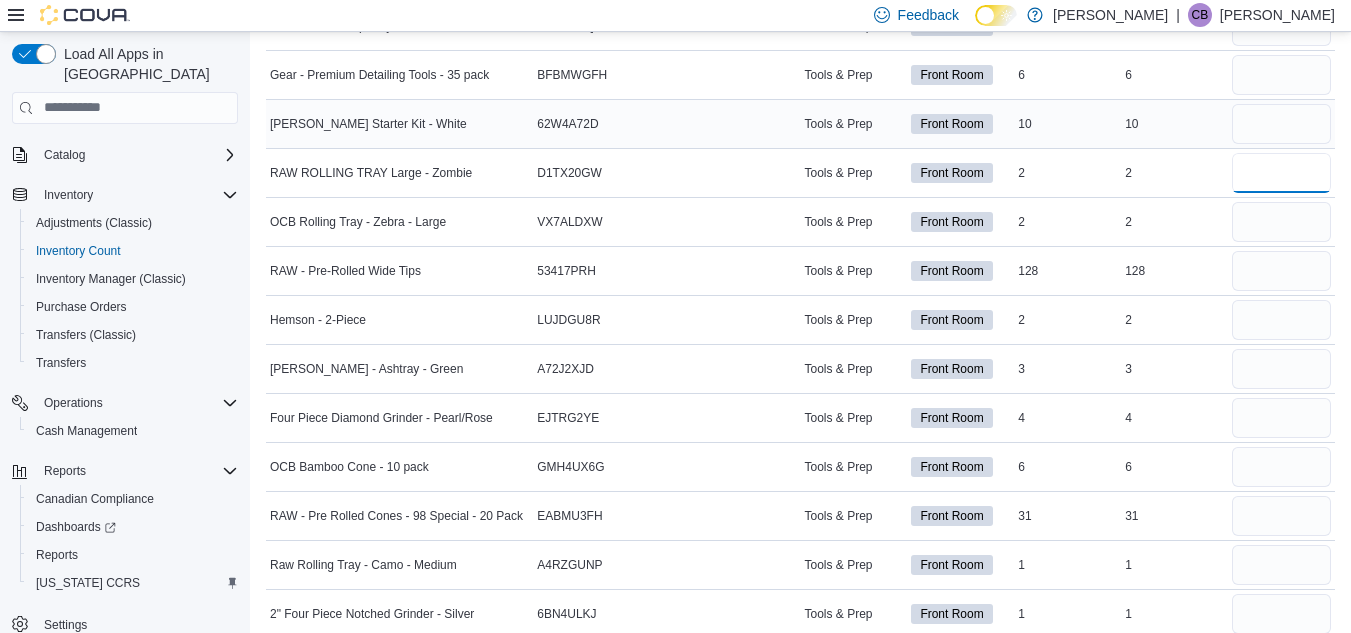 type 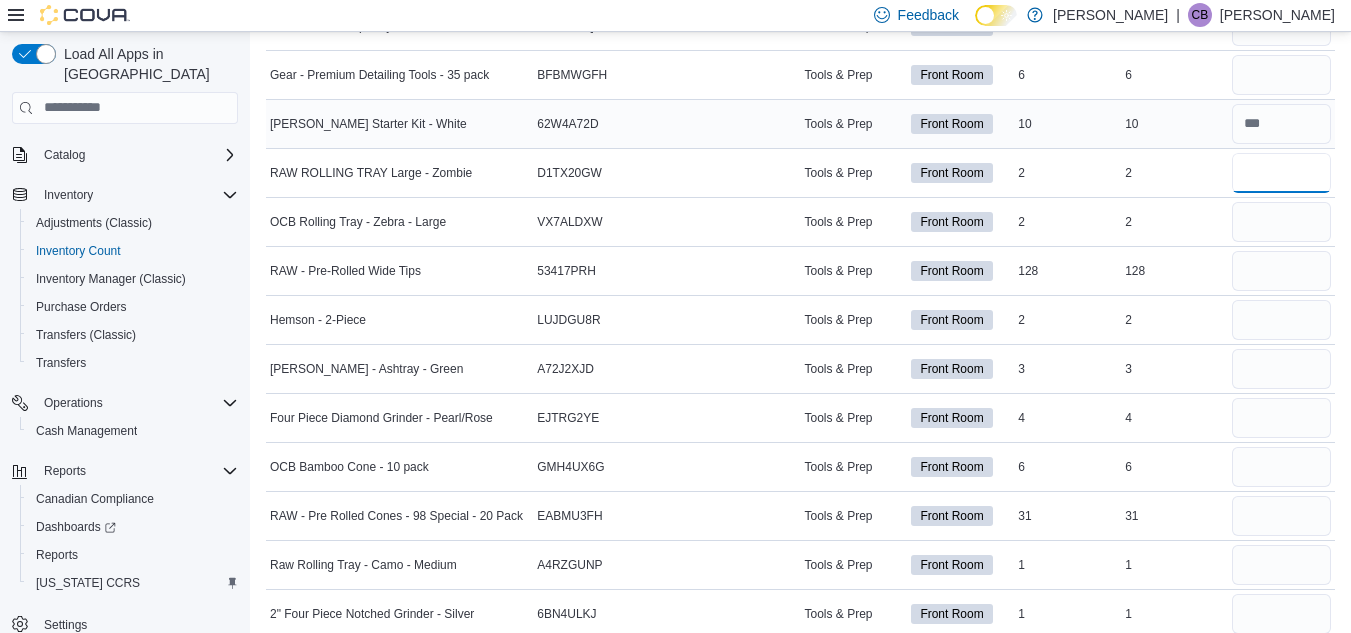 type on "*" 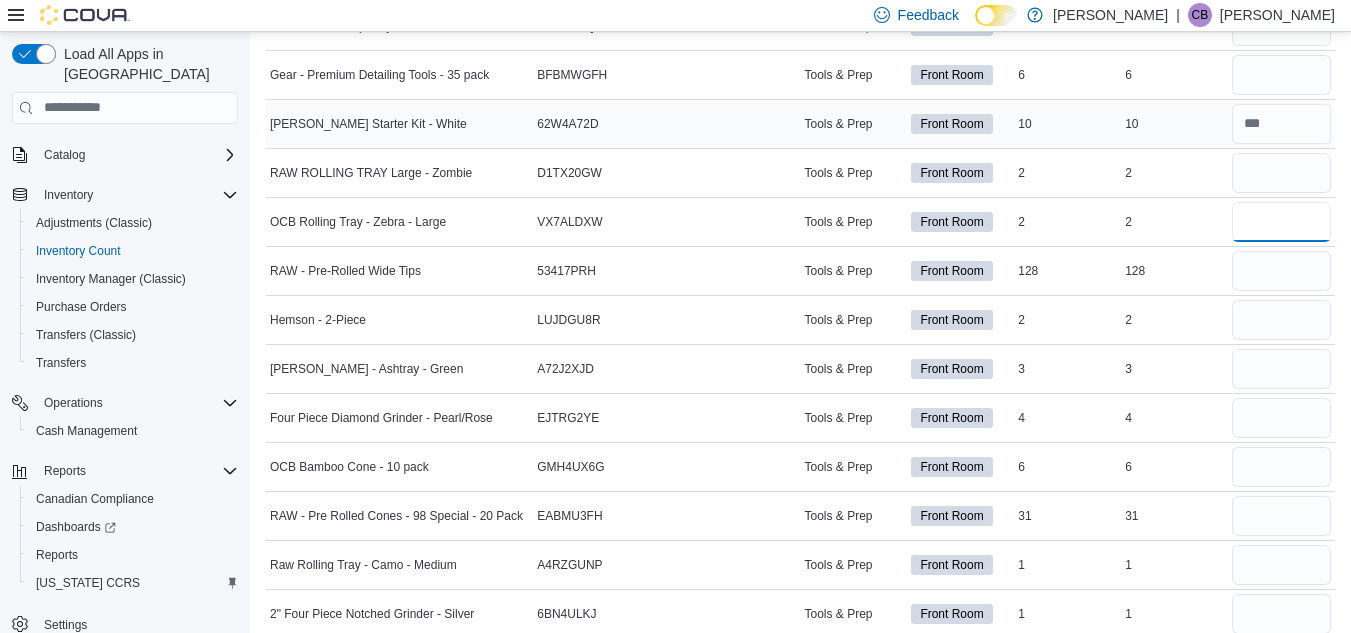 type 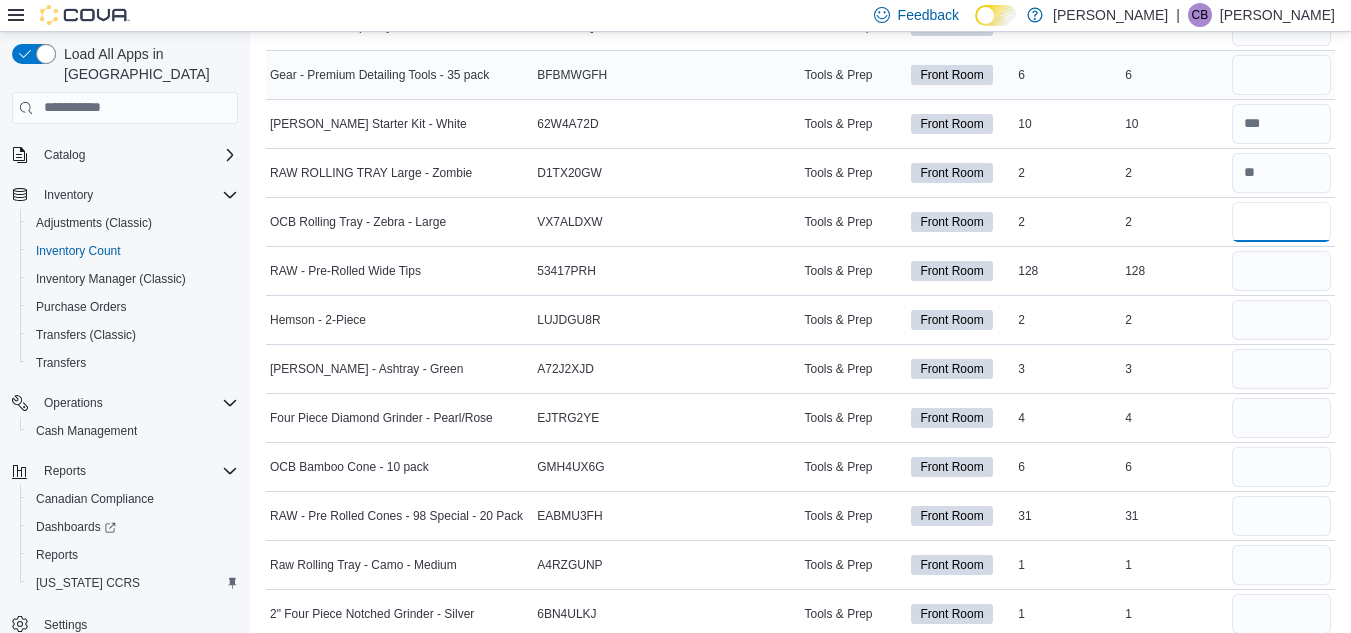 type on "*" 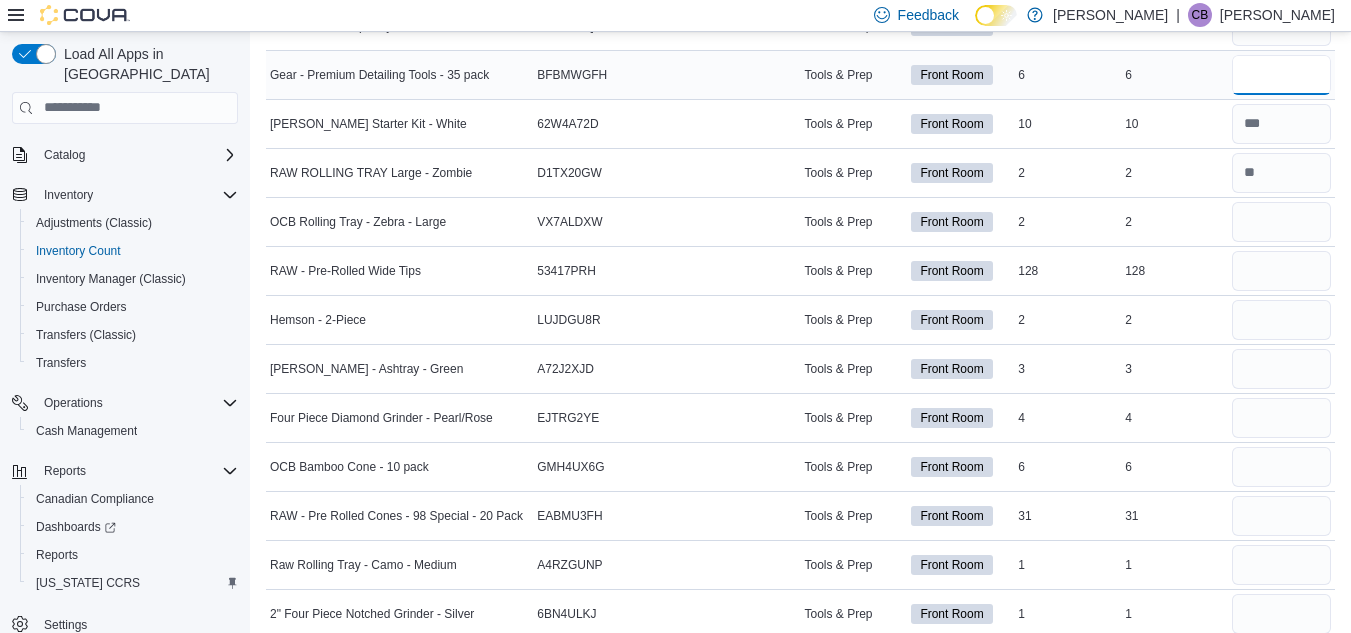 click at bounding box center (1281, 75) 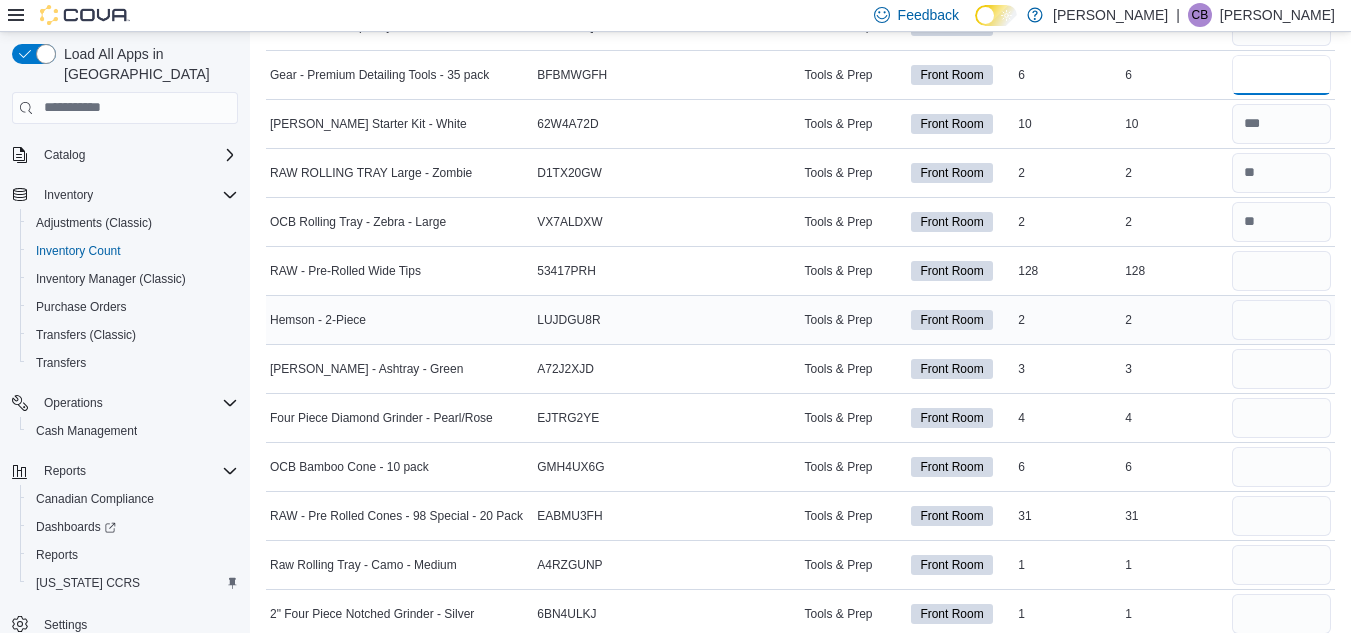 type on "*" 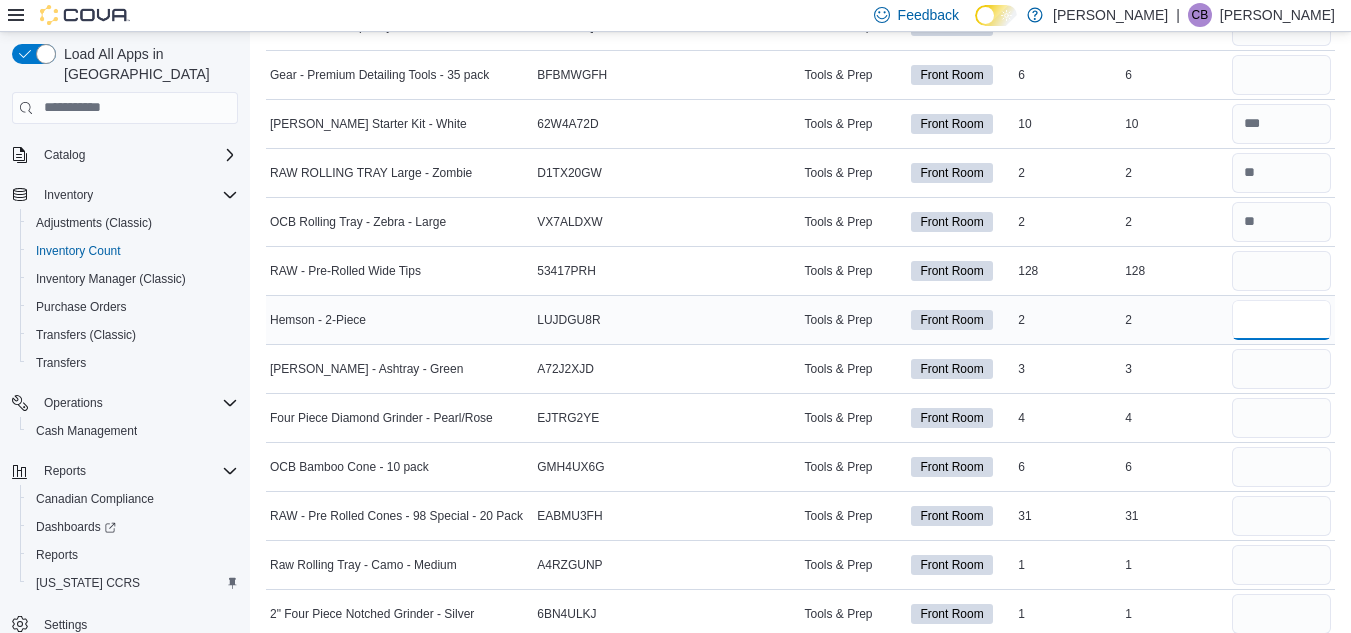 click at bounding box center [1281, 320] 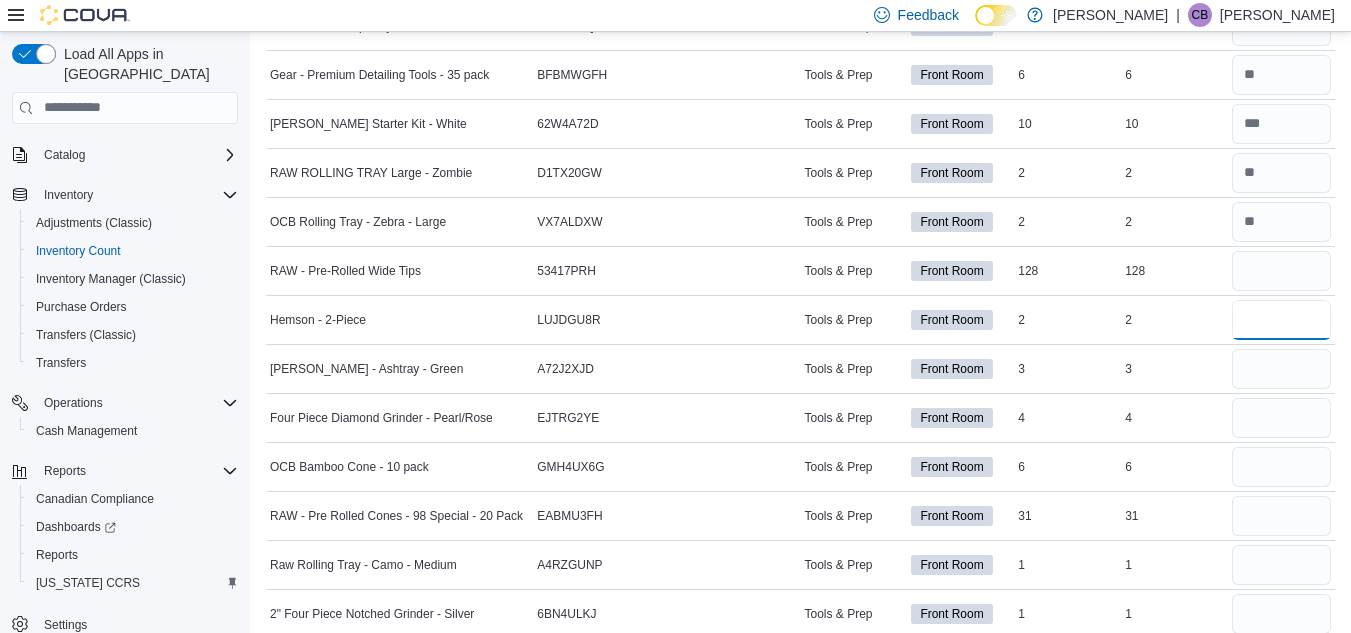 type on "*" 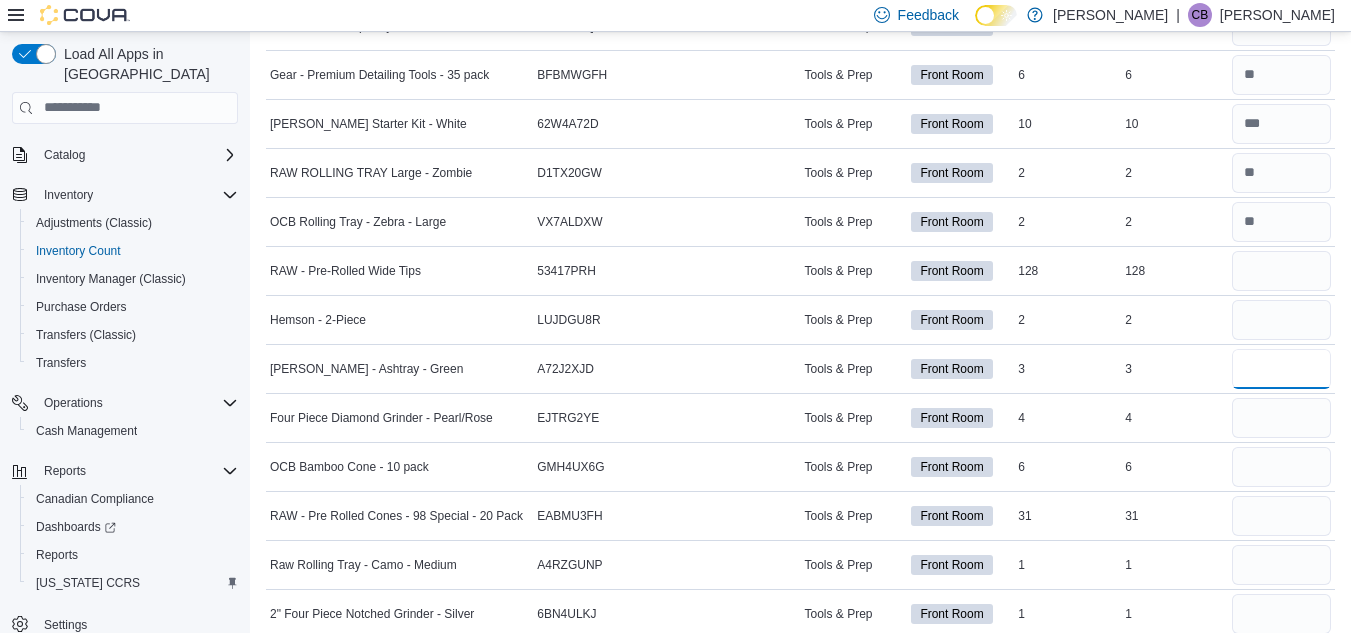 type 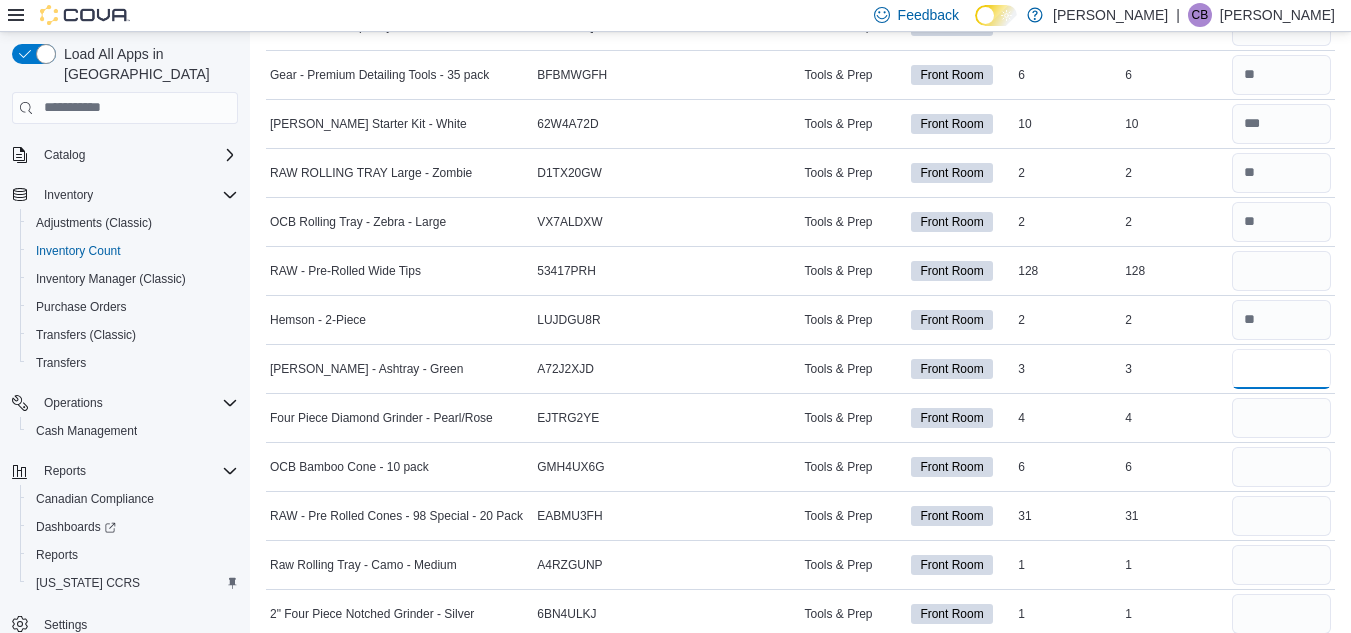 type on "*" 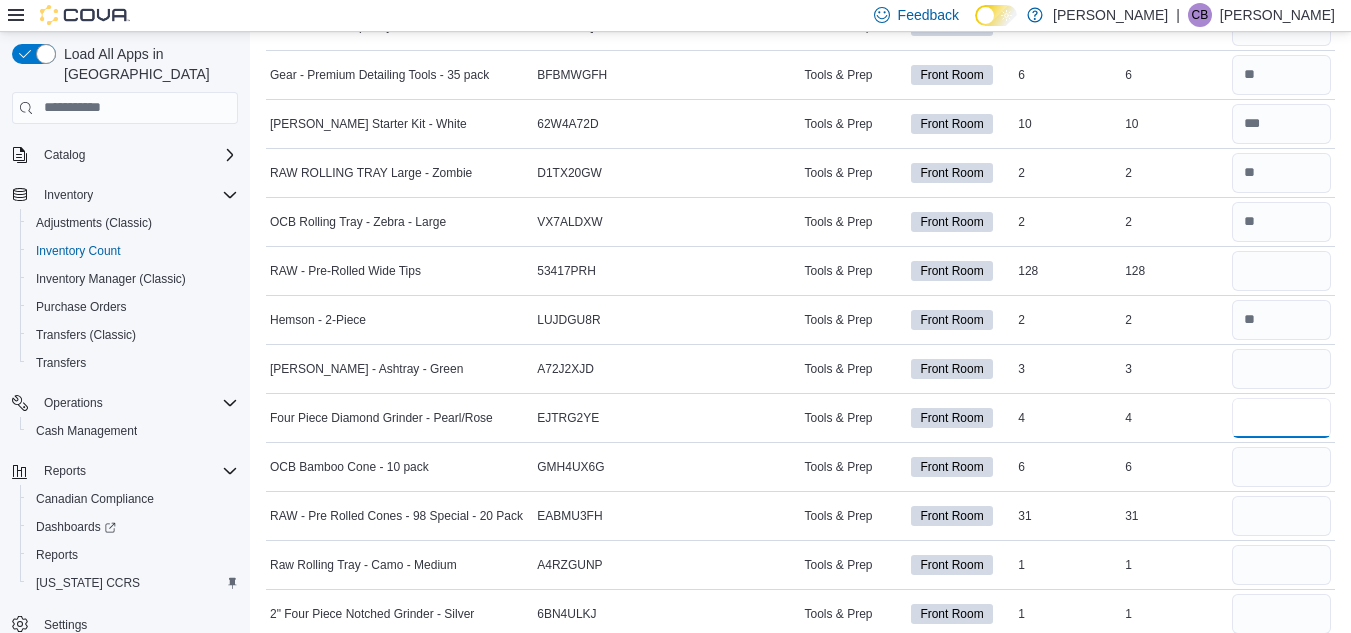 type 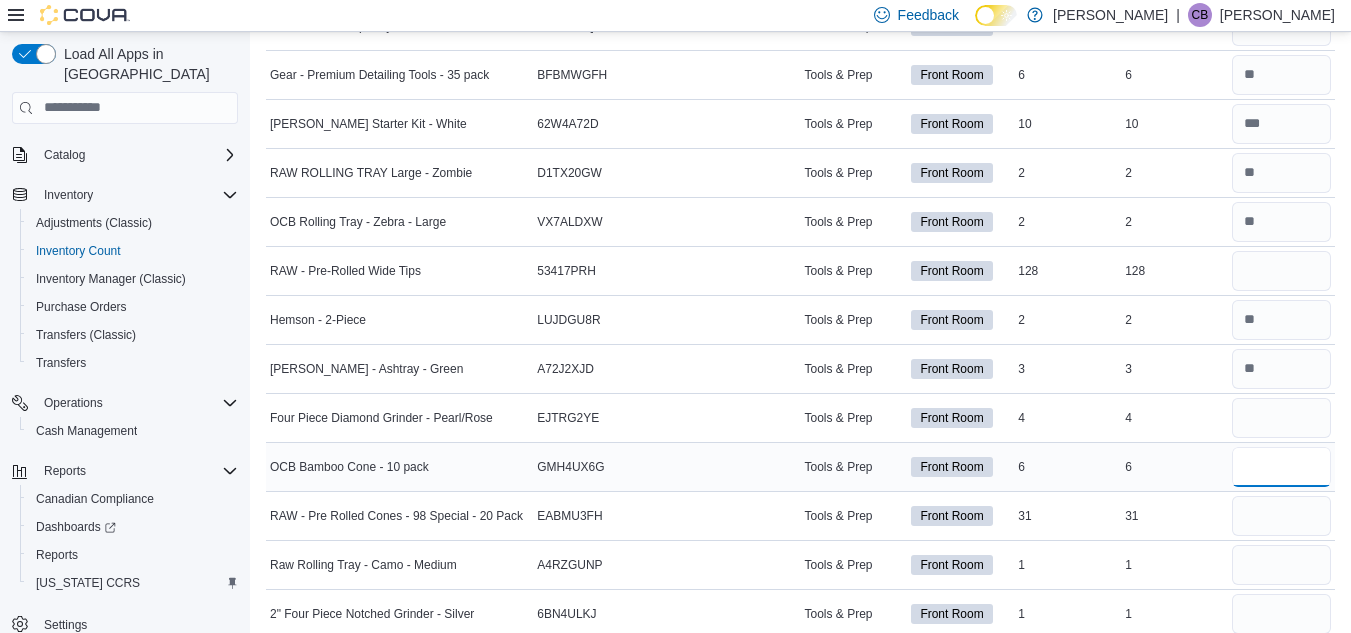 click at bounding box center [1281, 467] 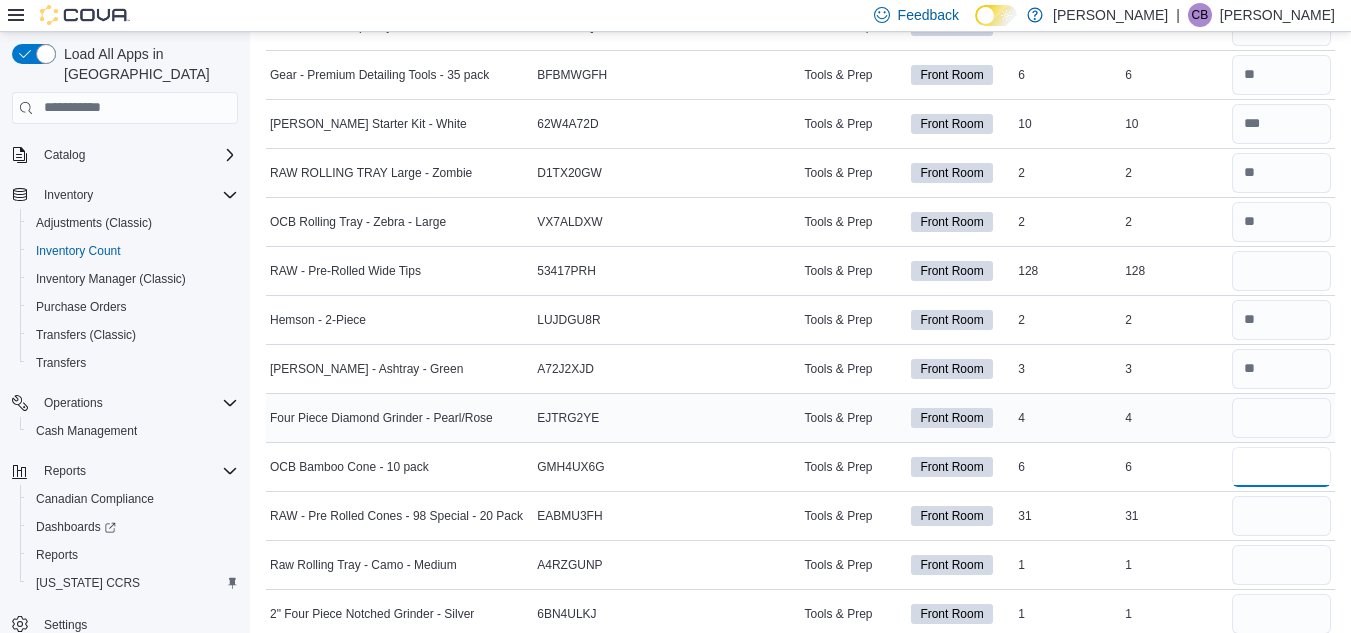 type on "*" 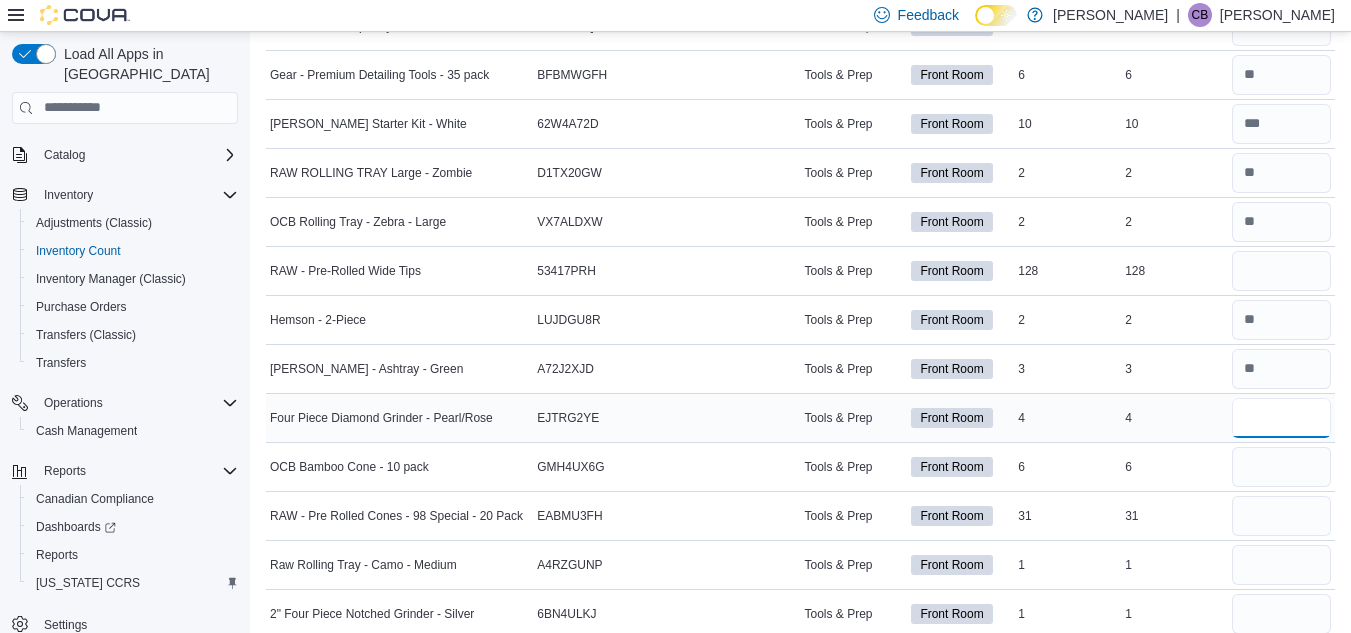 click at bounding box center (1281, 418) 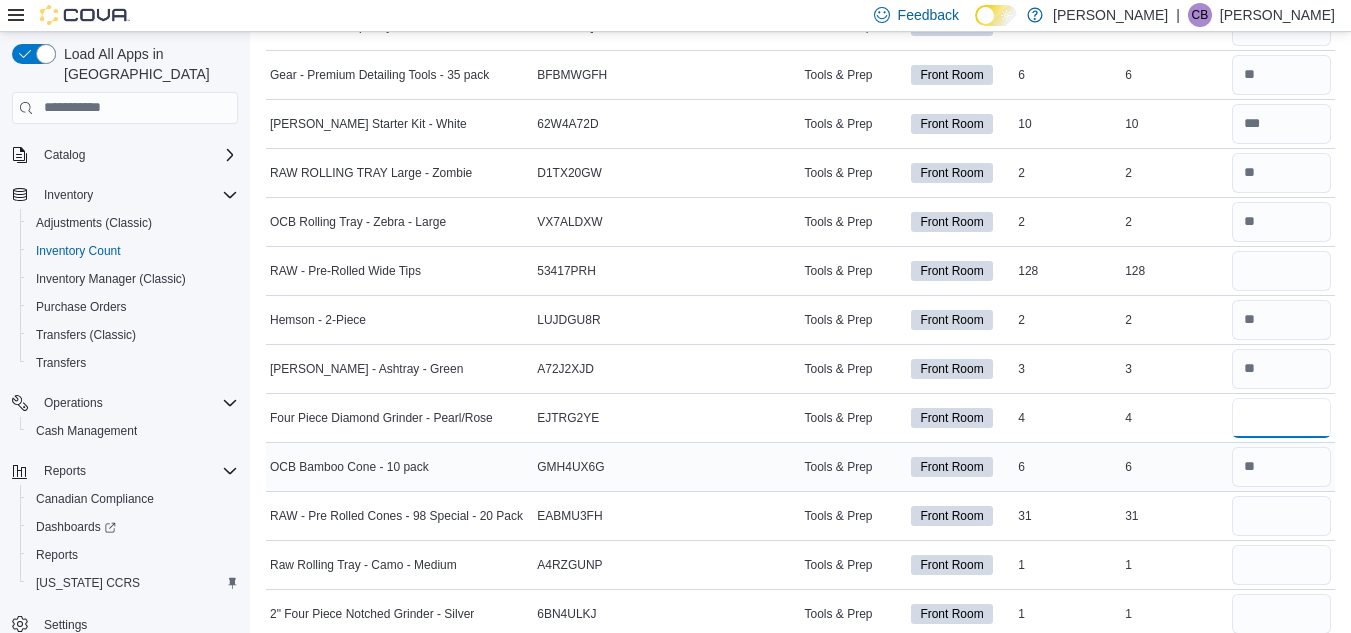 type on "*" 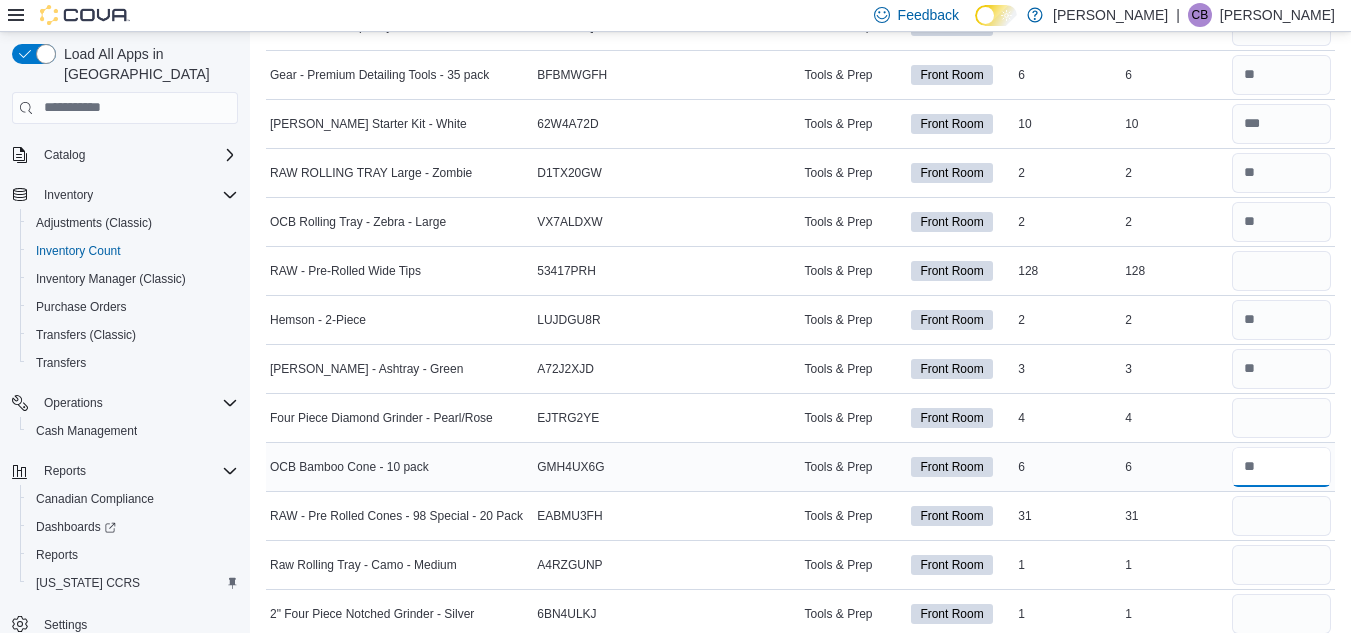 click at bounding box center [1281, 467] 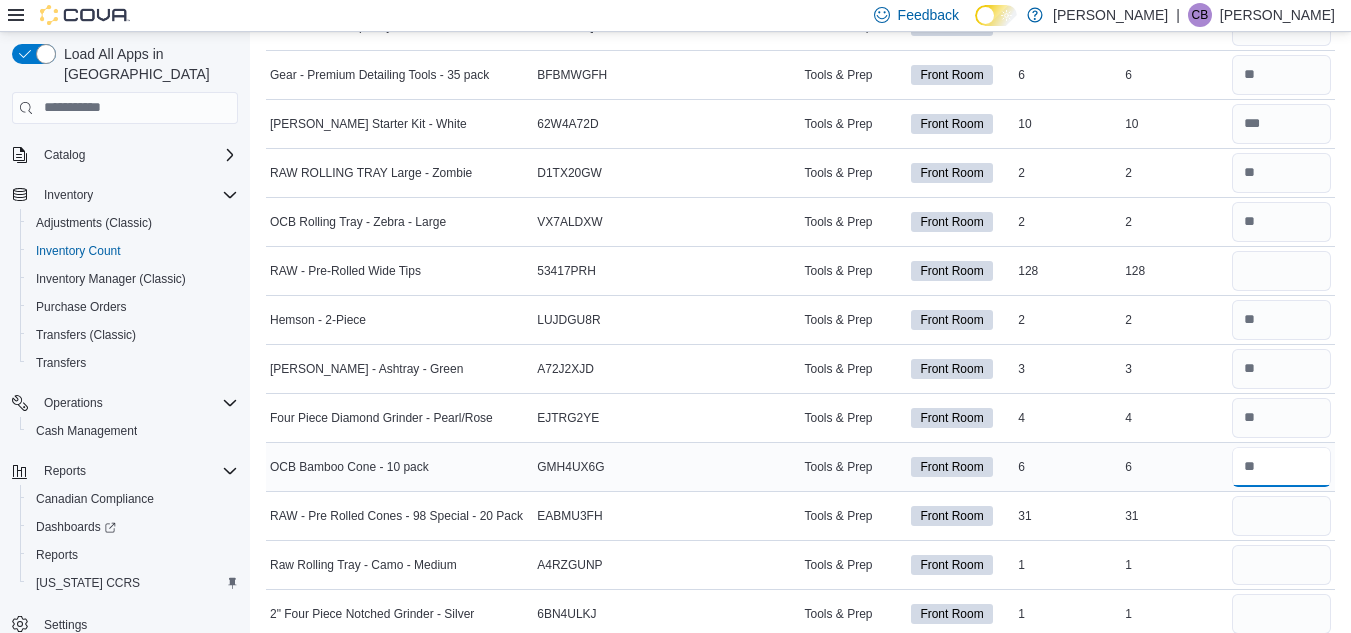 type on "*" 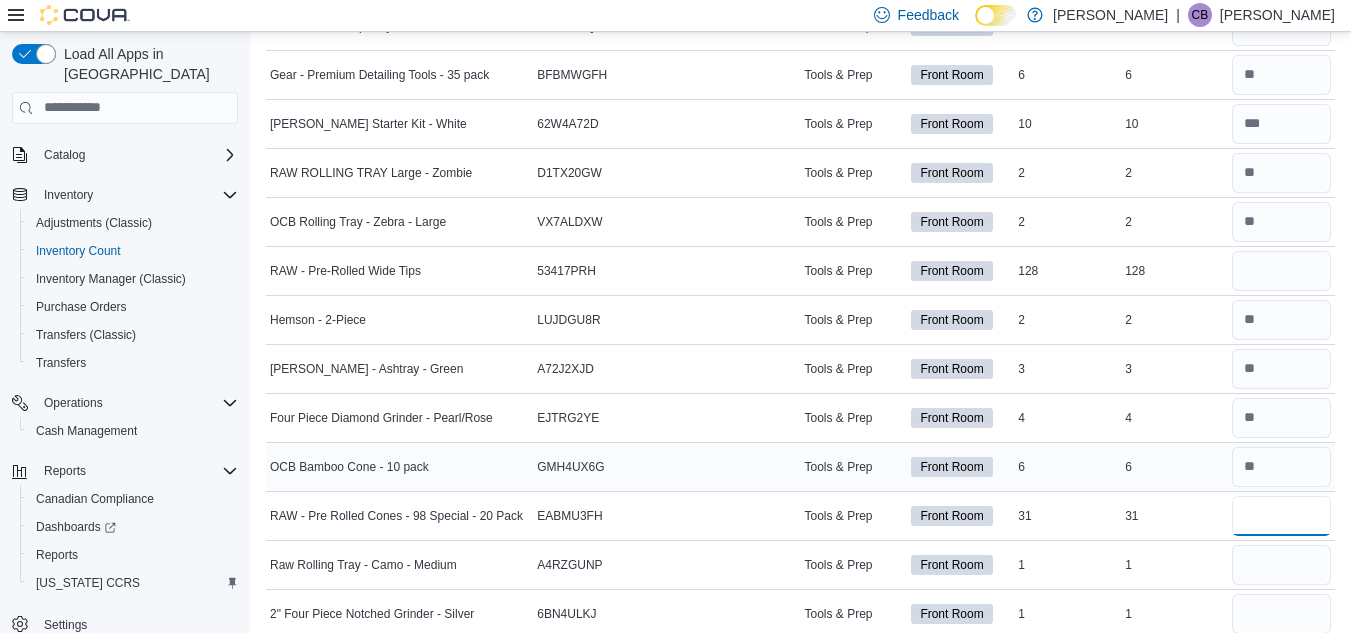 type 